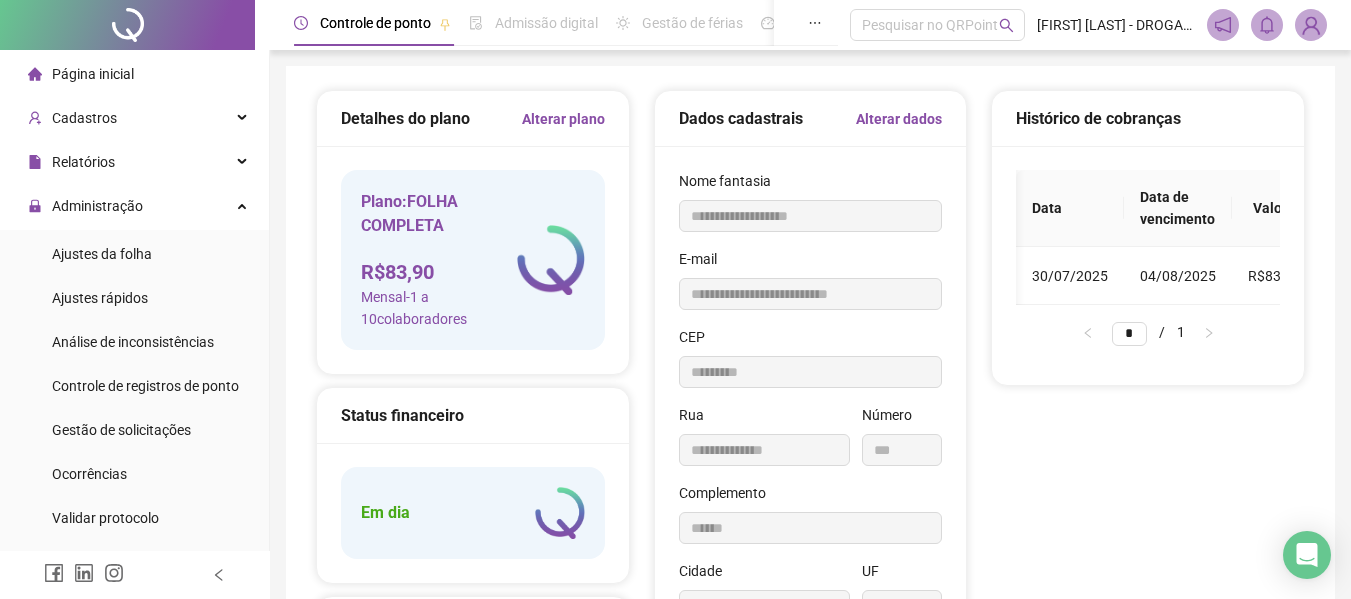 scroll, scrollTop: 0, scrollLeft: 0, axis: both 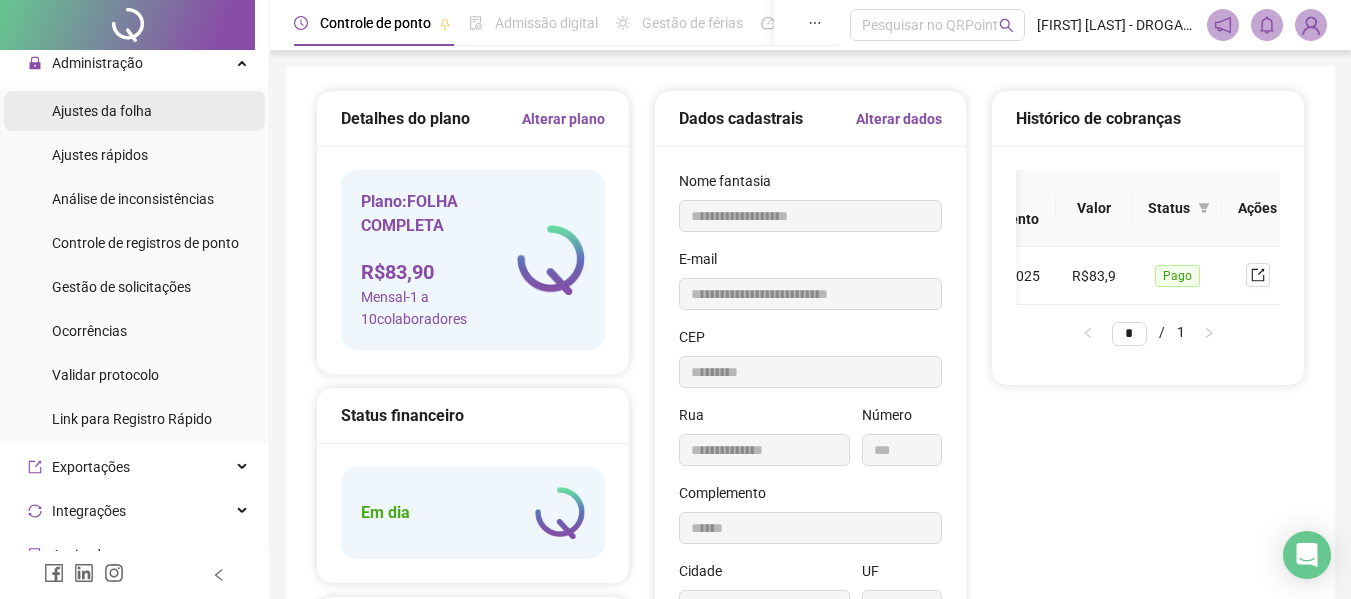 click on "Ajustes da folha" at bounding box center (102, 111) 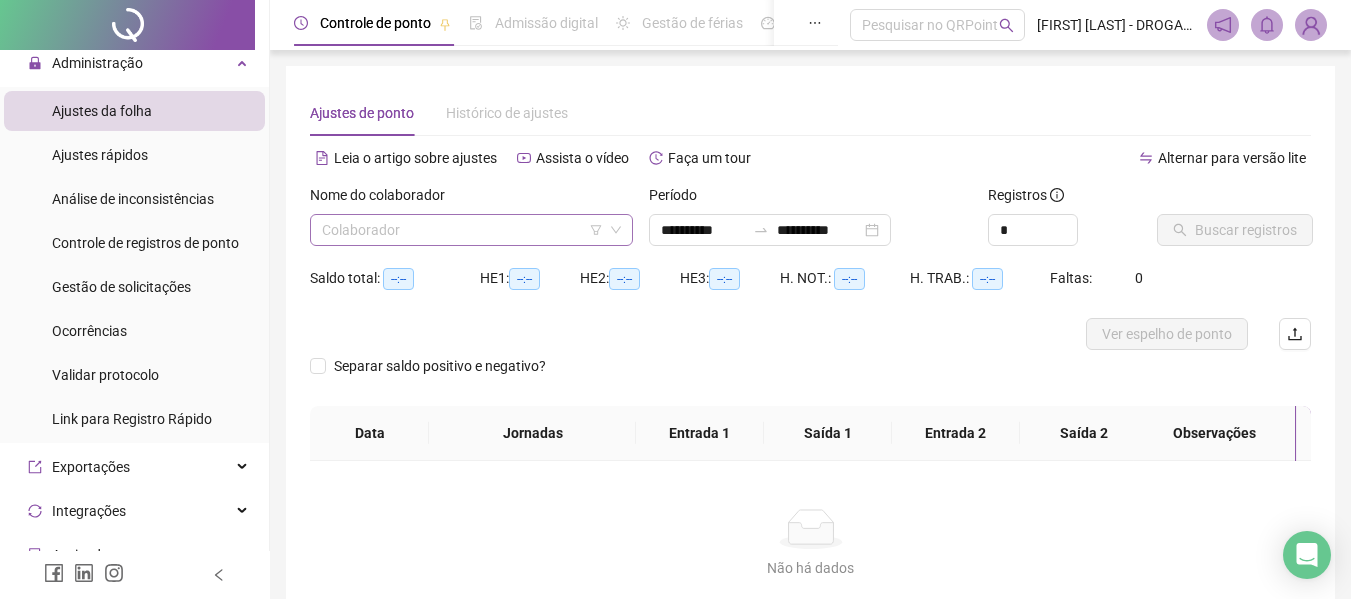 click 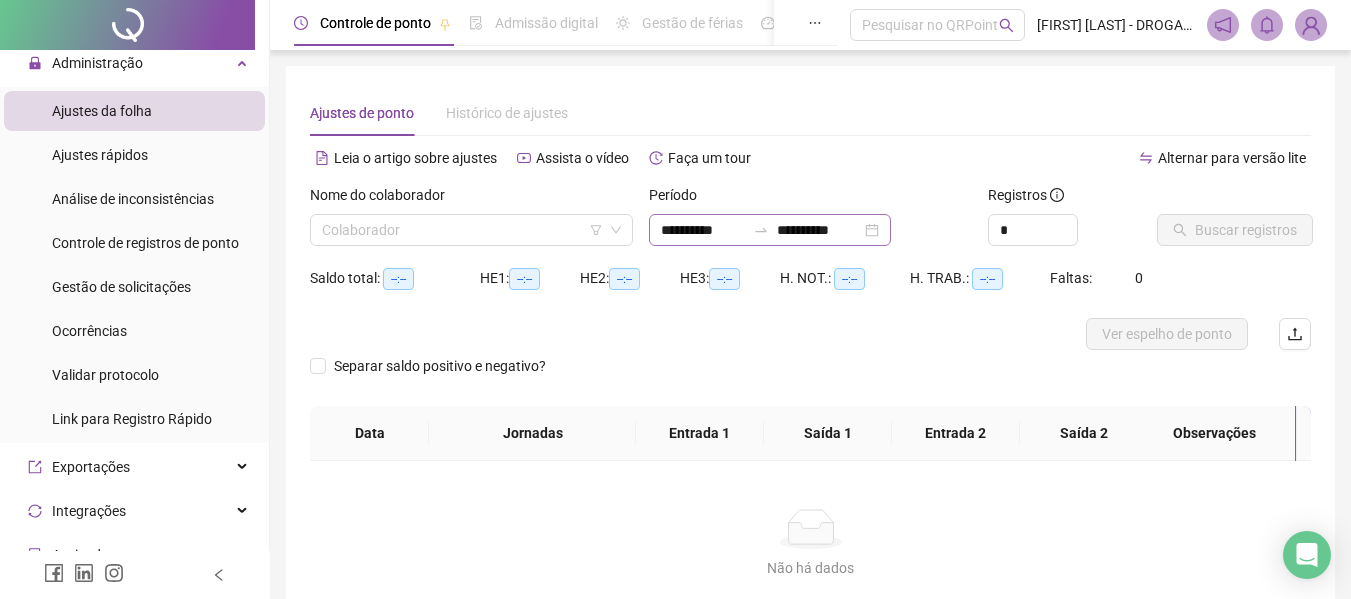 click on "**********" at bounding box center [770, 230] 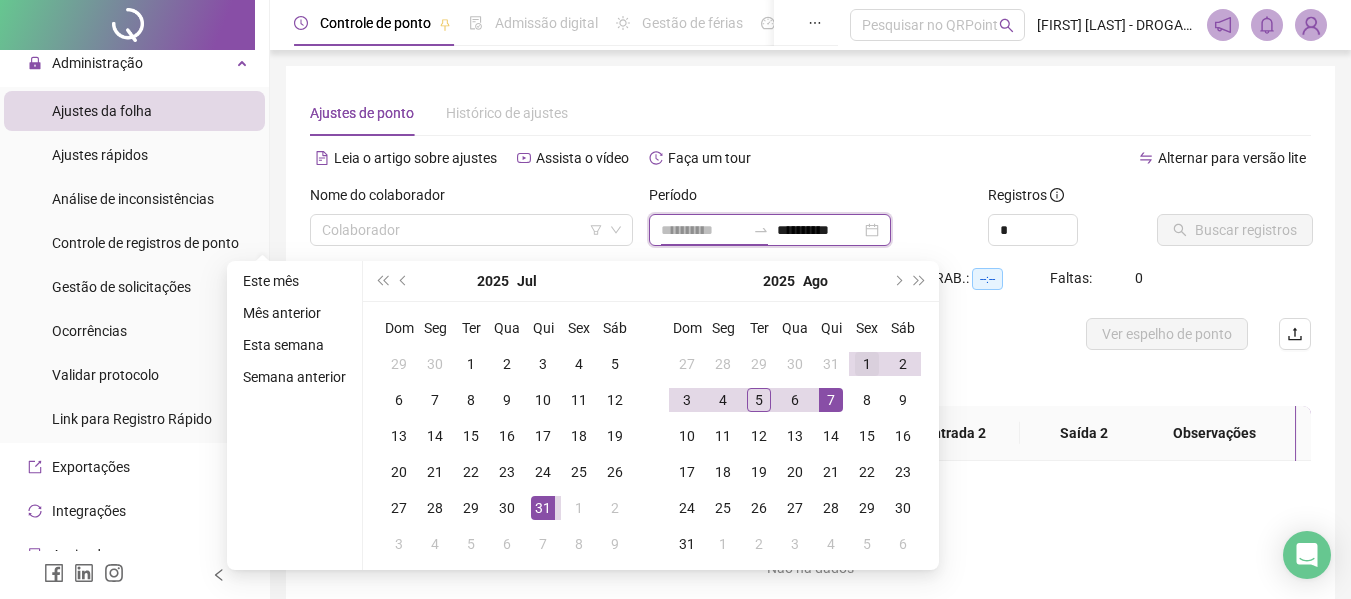 type on "**********" 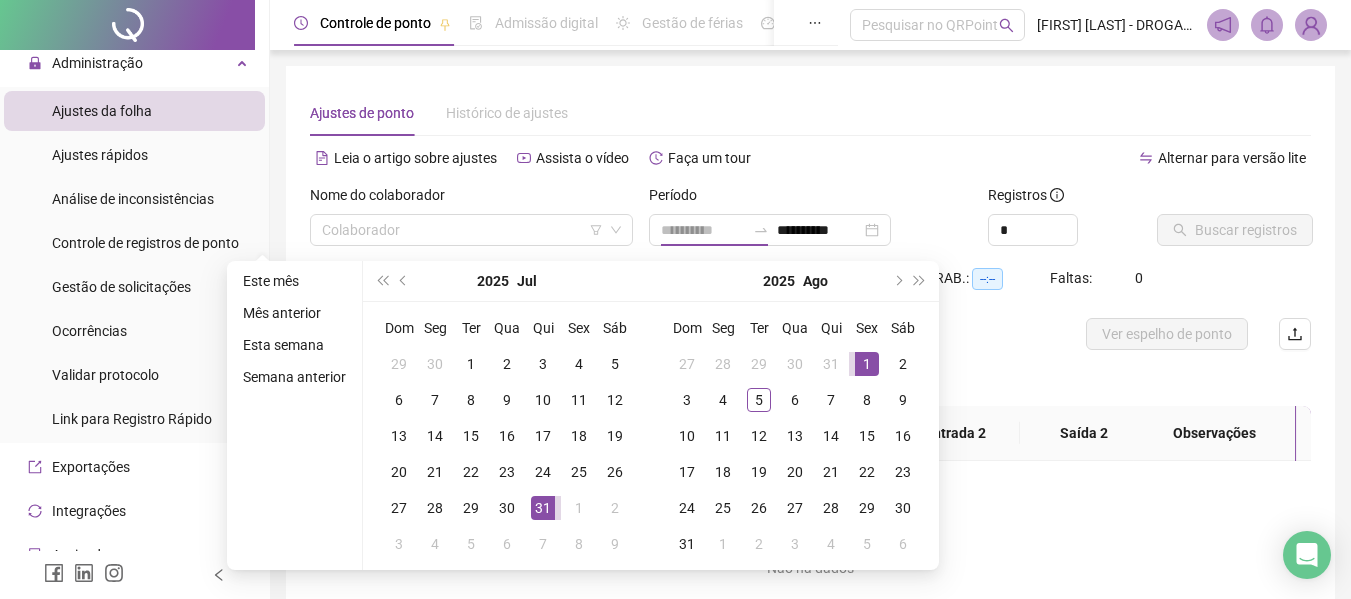 click on "1" at bounding box center [867, 364] 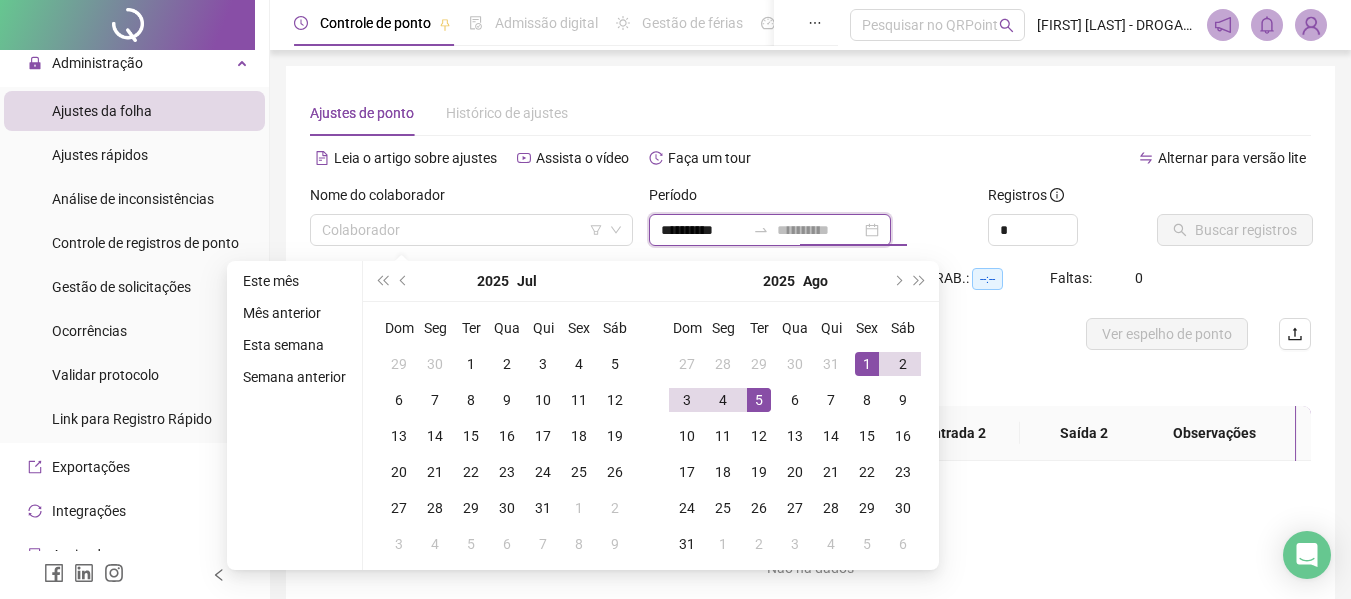 type on "**********" 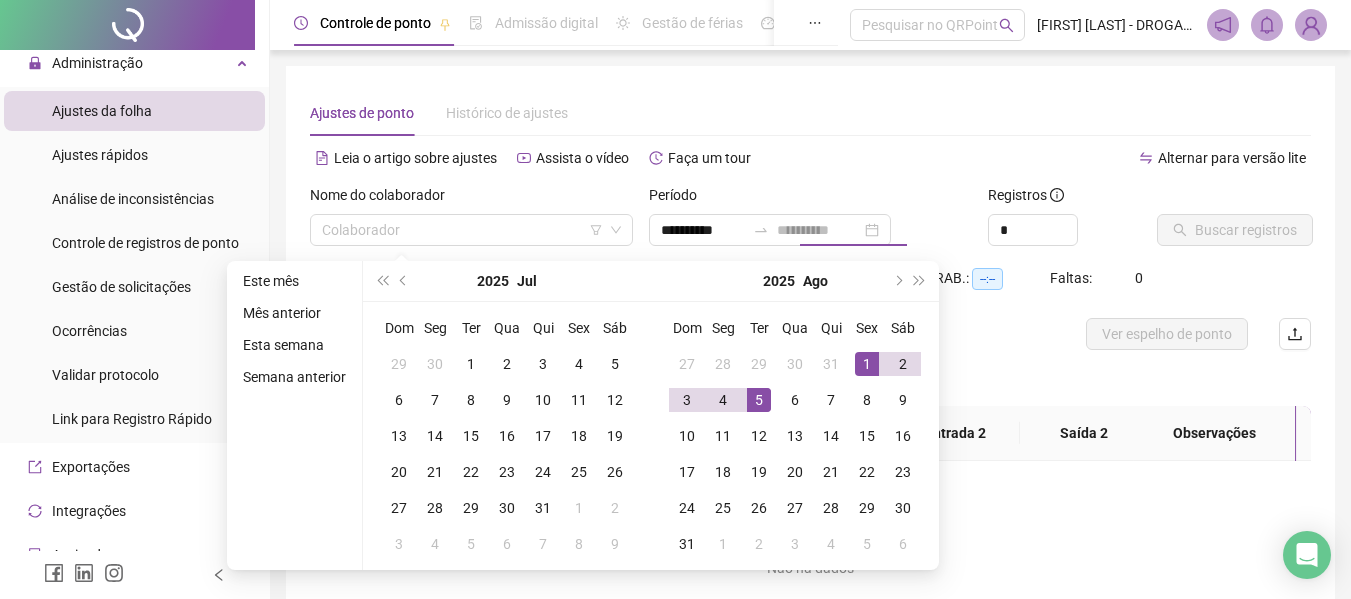 click on "5" at bounding box center (759, 400) 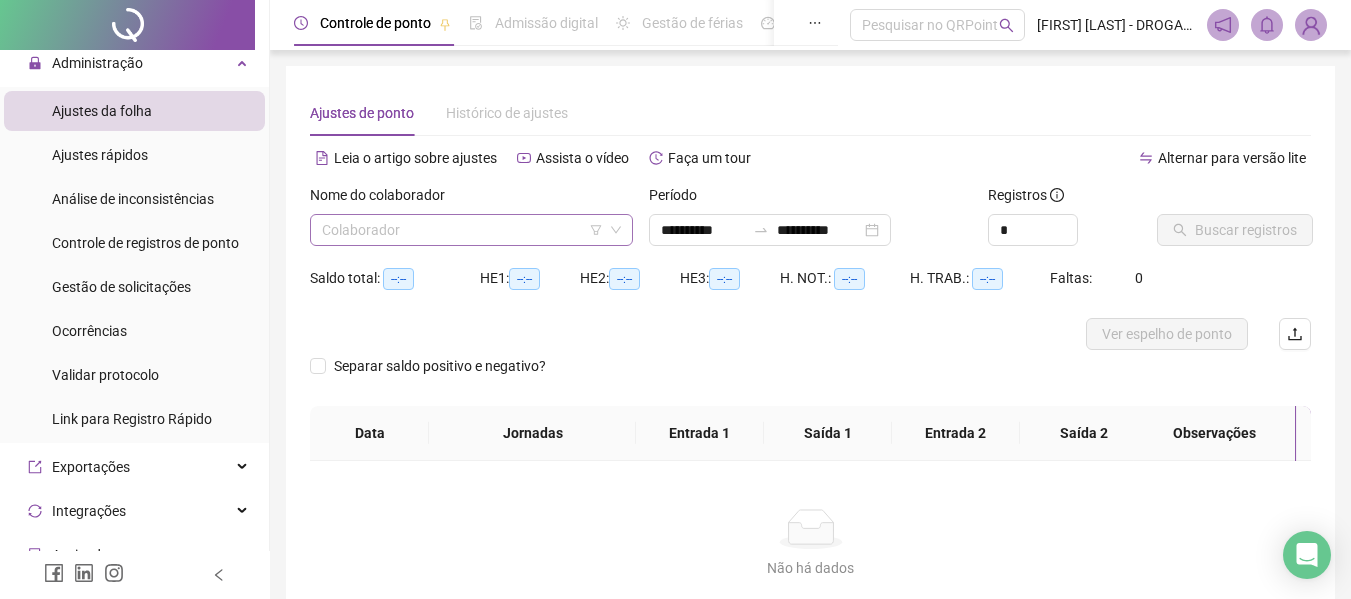 click at bounding box center (462, 230) 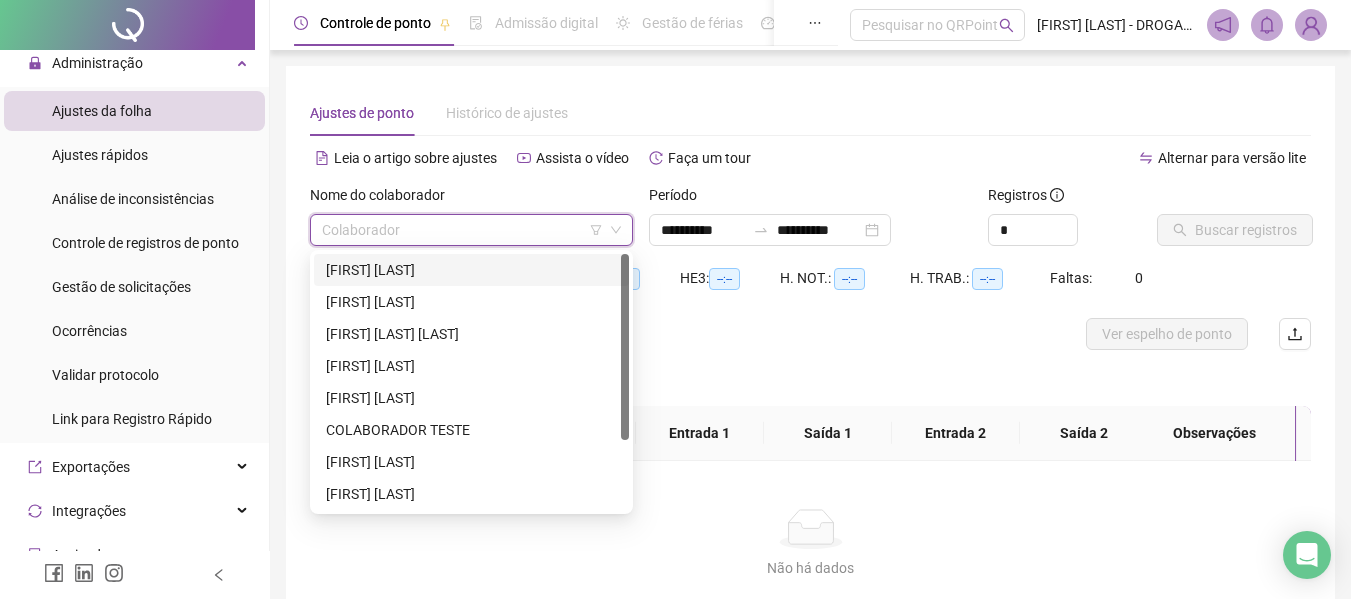 click on "[FIRST] [LAST]" at bounding box center (471, 270) 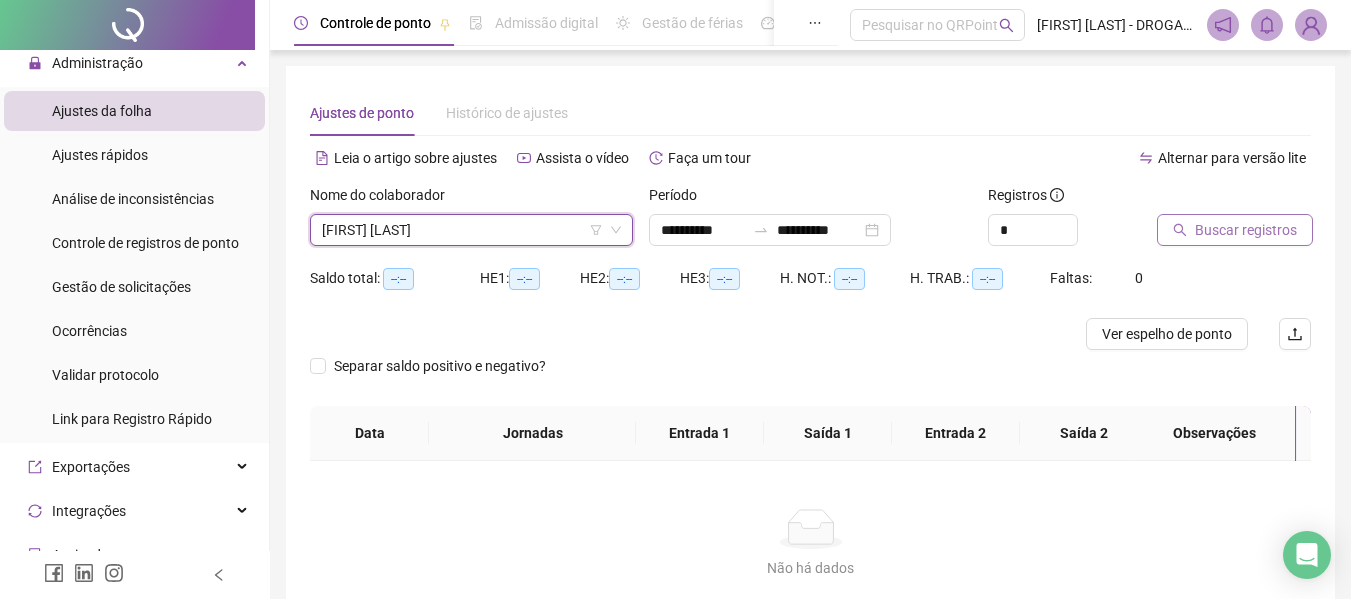 click on "Buscar registros" at bounding box center (1246, 230) 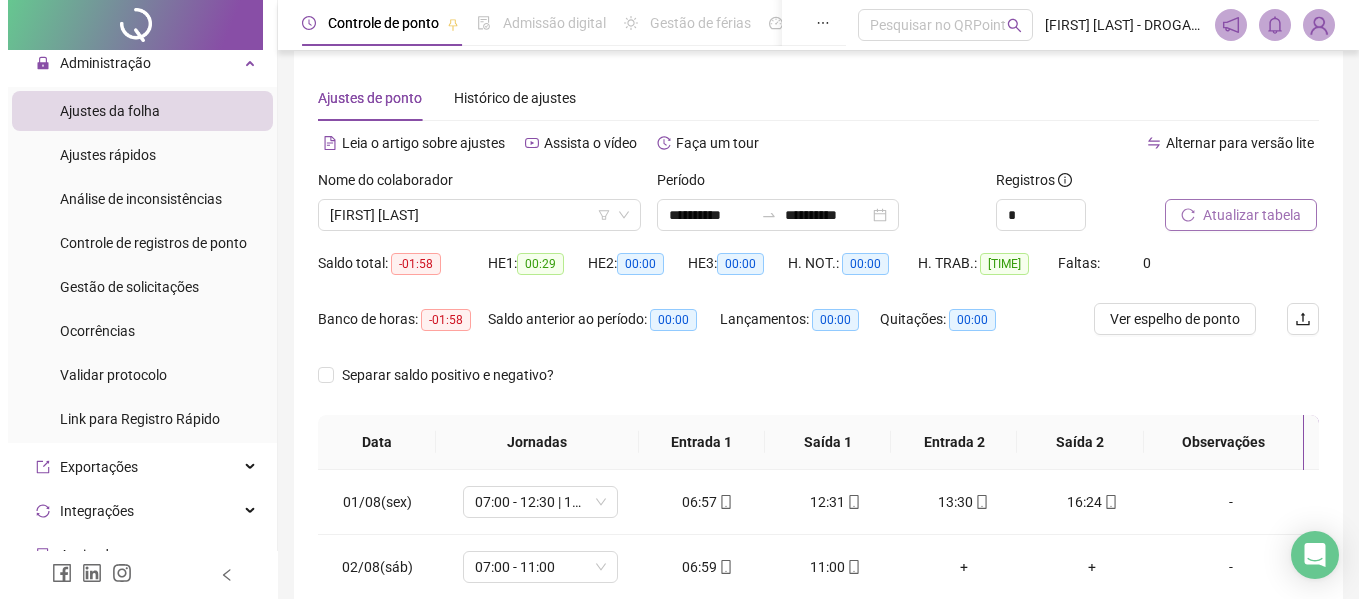 scroll, scrollTop: 0, scrollLeft: 0, axis: both 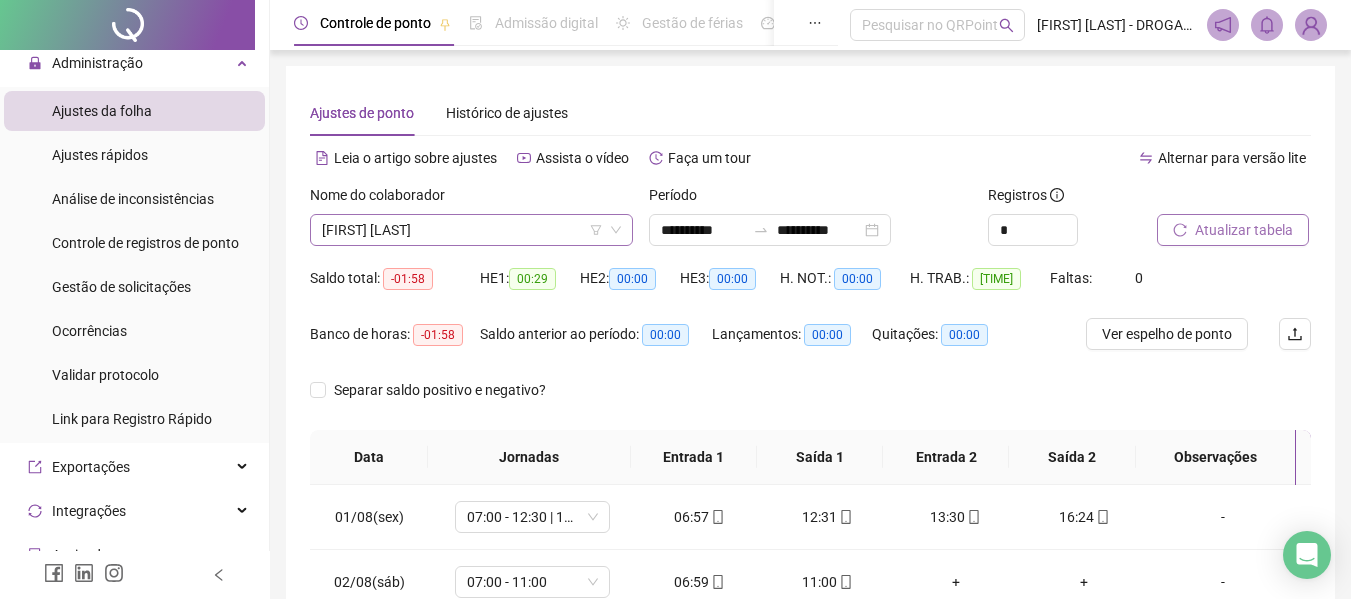 click on "[FIRST] [LAST]" at bounding box center [471, 230] 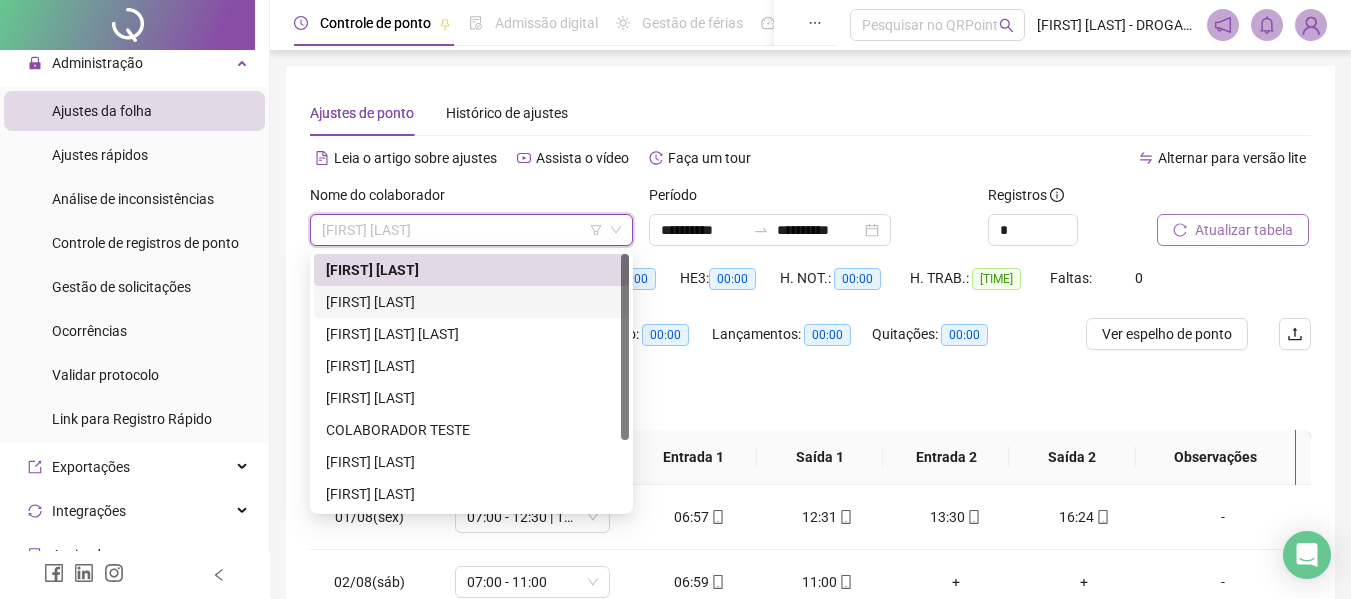 click on "[FIRST] [LAST]" at bounding box center [471, 302] 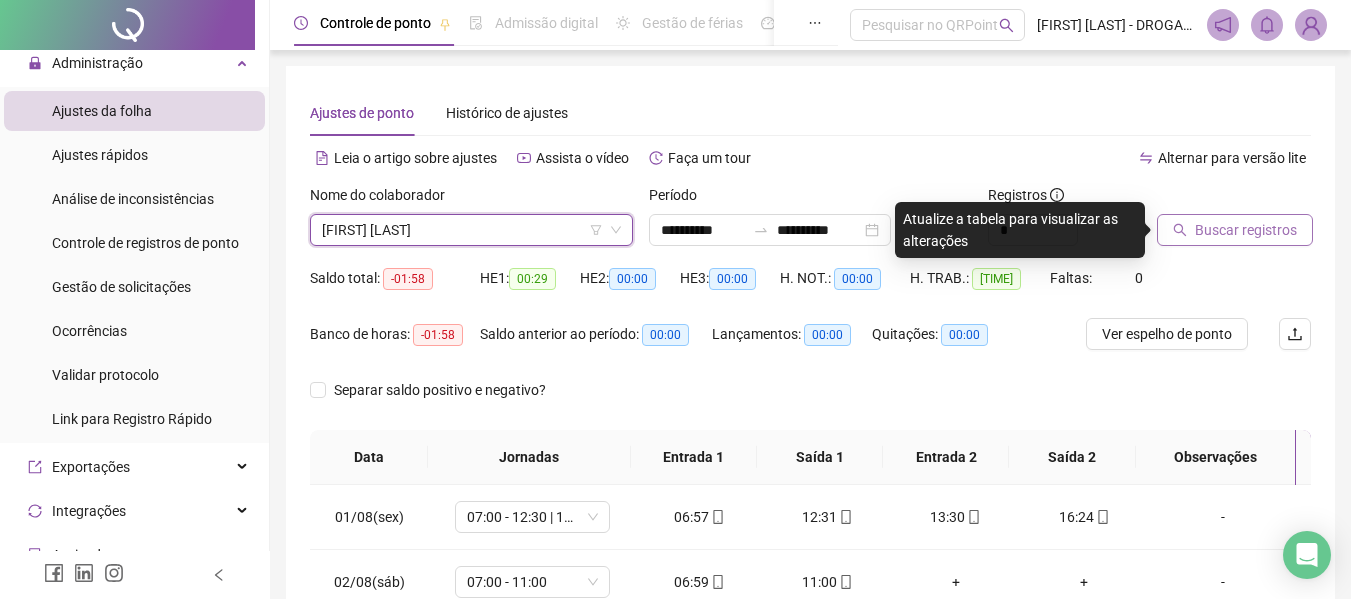 click on "Buscar registros" at bounding box center (1246, 230) 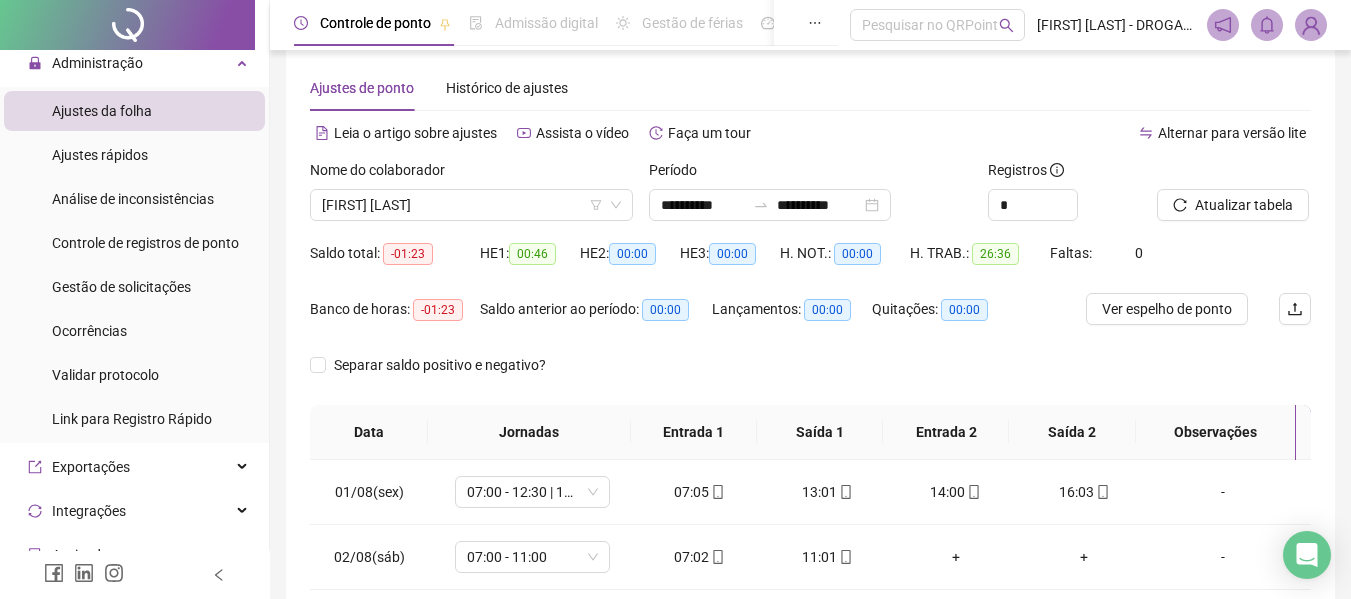 scroll, scrollTop: 0, scrollLeft: 0, axis: both 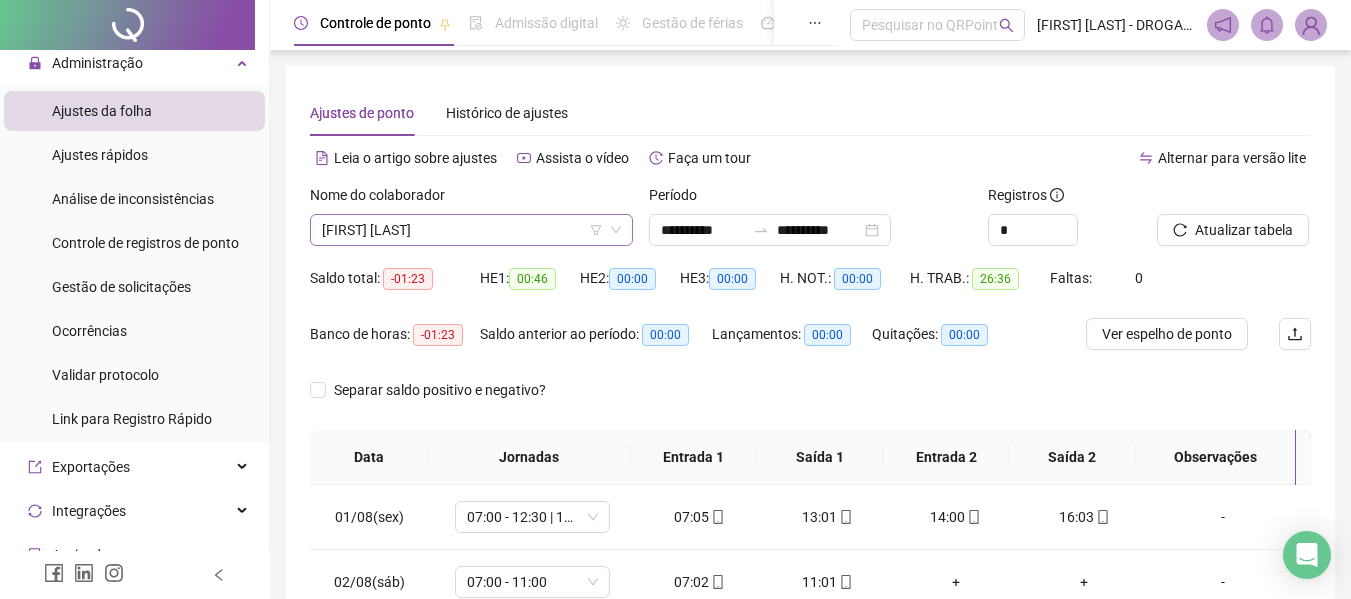 click on "[FIRST] [LAST]" at bounding box center (471, 230) 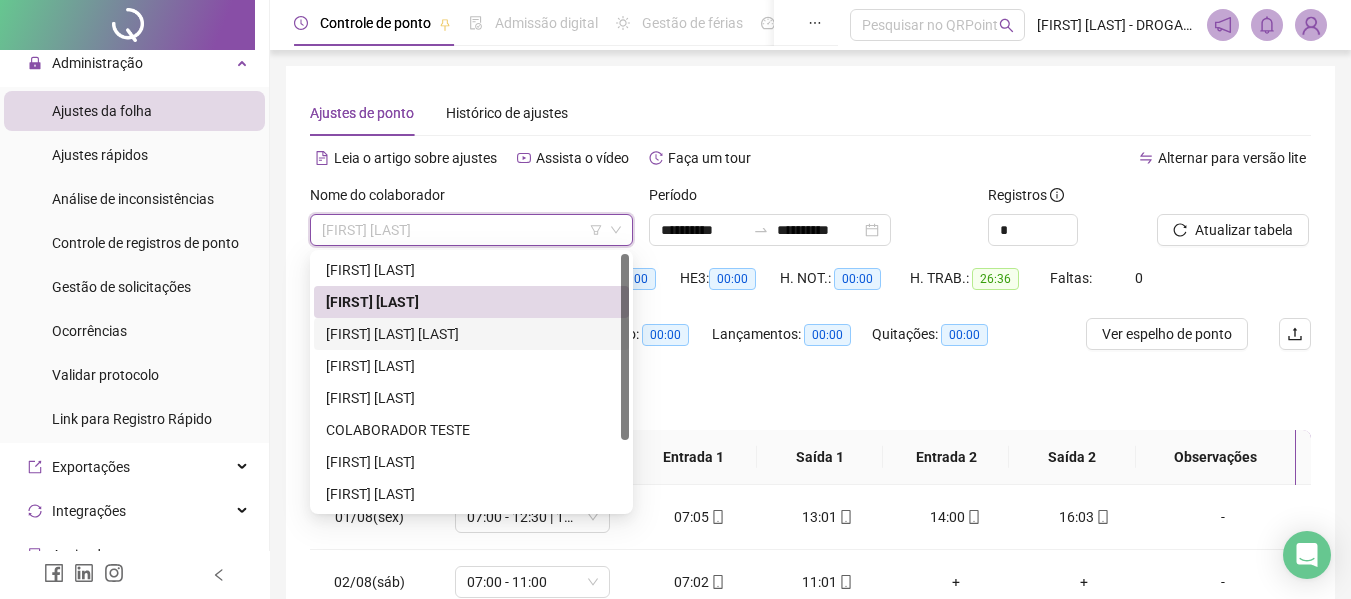 click on "[FIRST] [LAST] [LAST]" at bounding box center (471, 334) 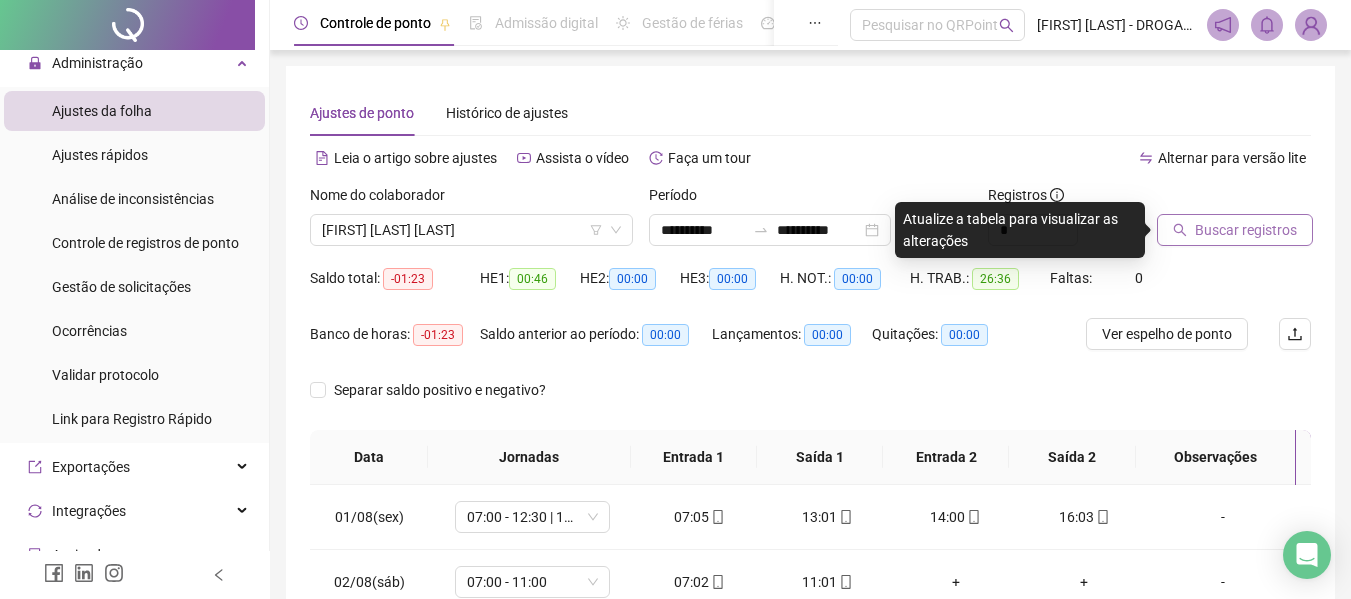 click on "Buscar registros" at bounding box center (1246, 230) 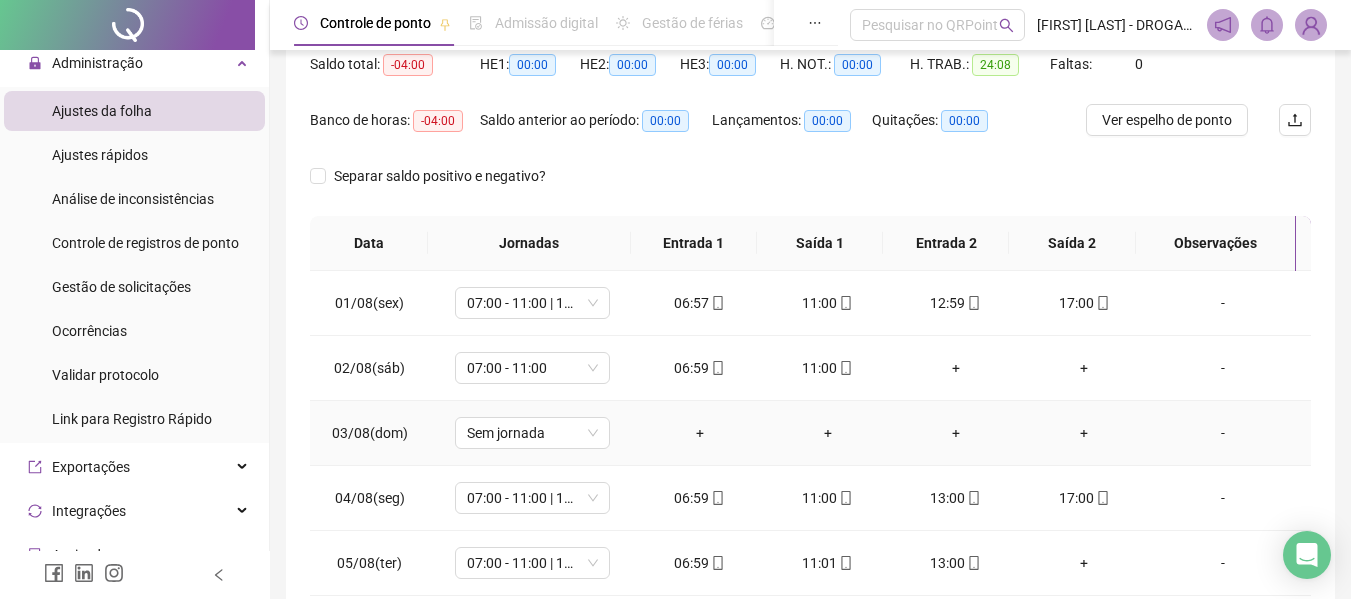 scroll, scrollTop: 0, scrollLeft: 0, axis: both 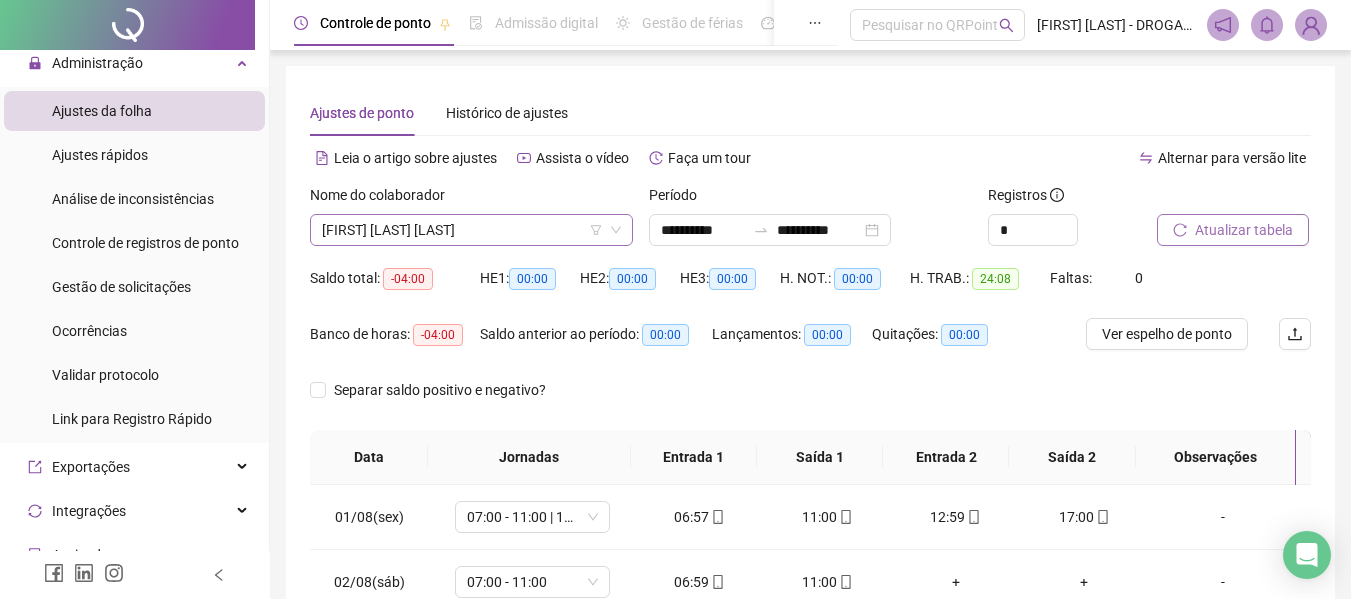 click on "[FIRST] [LAST] [LAST]" at bounding box center (471, 230) 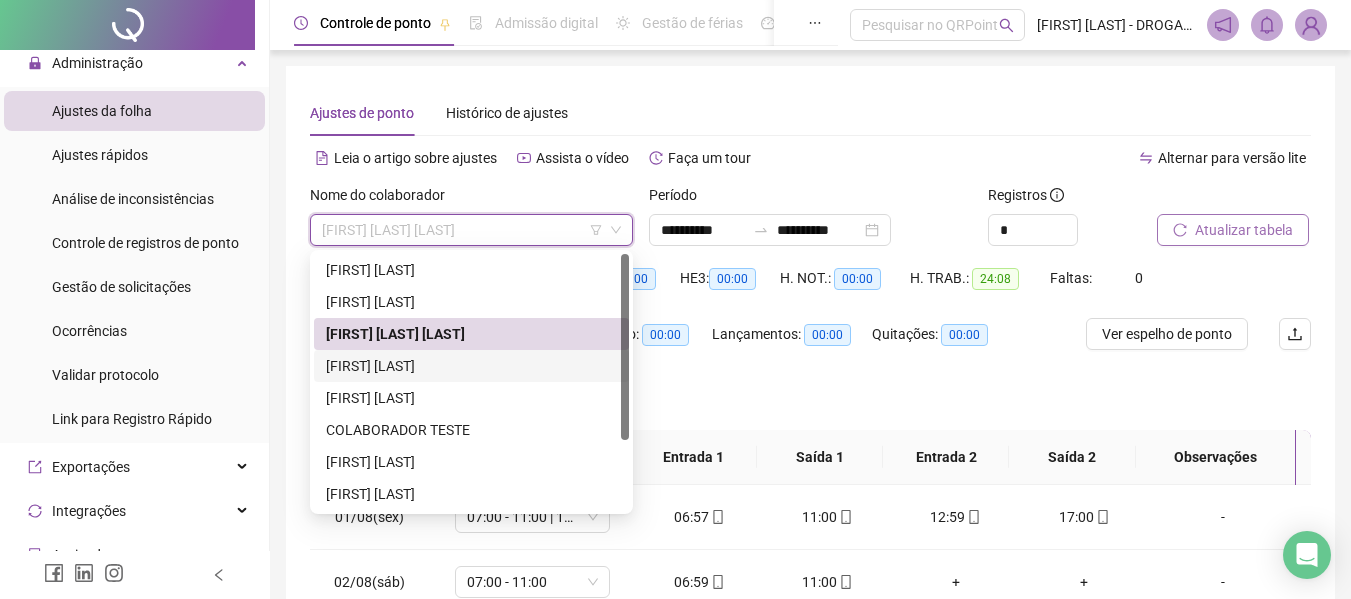 click on "[FIRST] [LAST]" at bounding box center (471, 366) 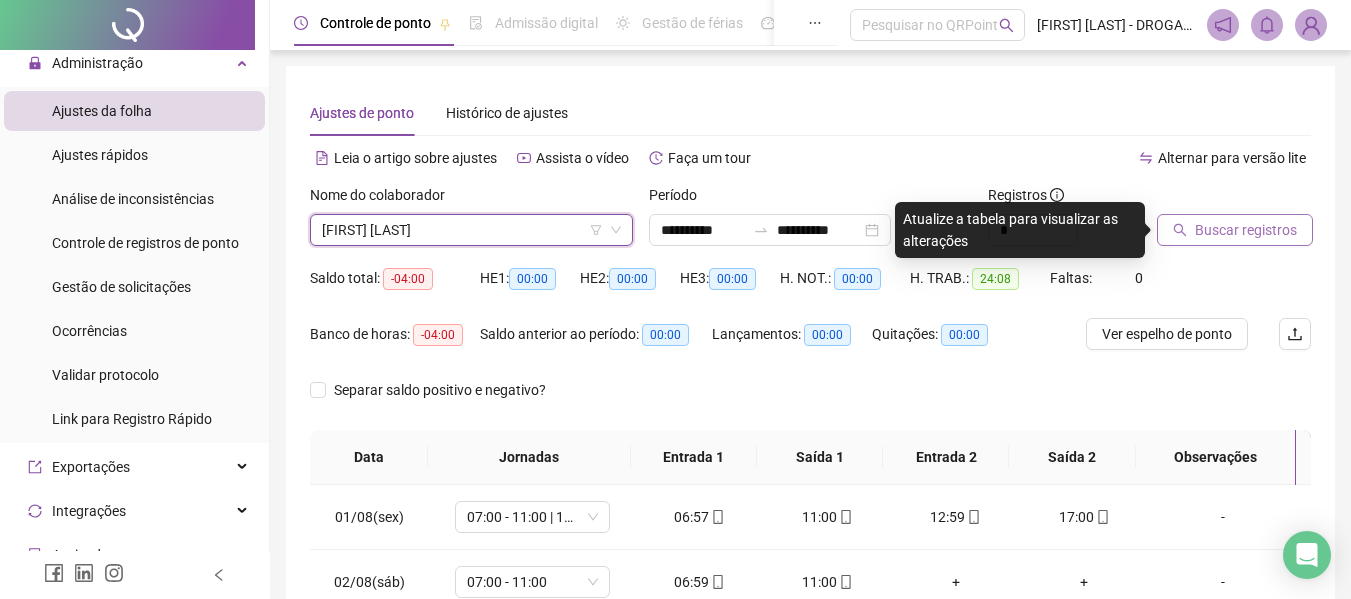 click on "Buscar registros" at bounding box center (1235, 230) 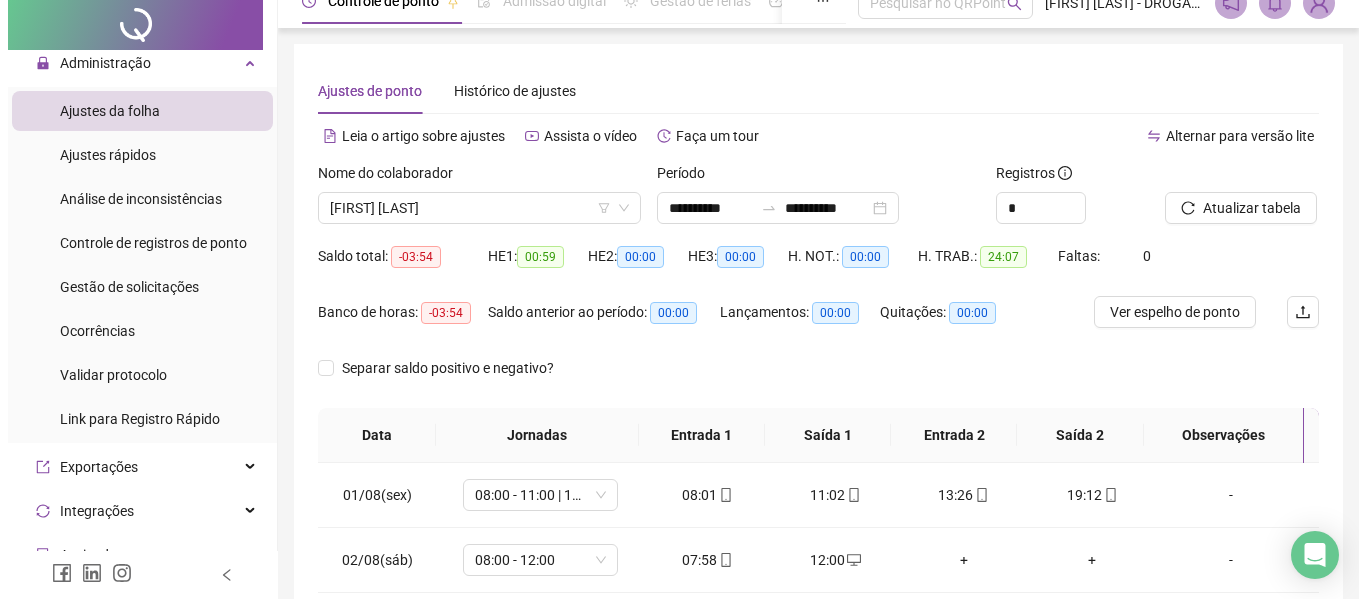 scroll, scrollTop: 0, scrollLeft: 0, axis: both 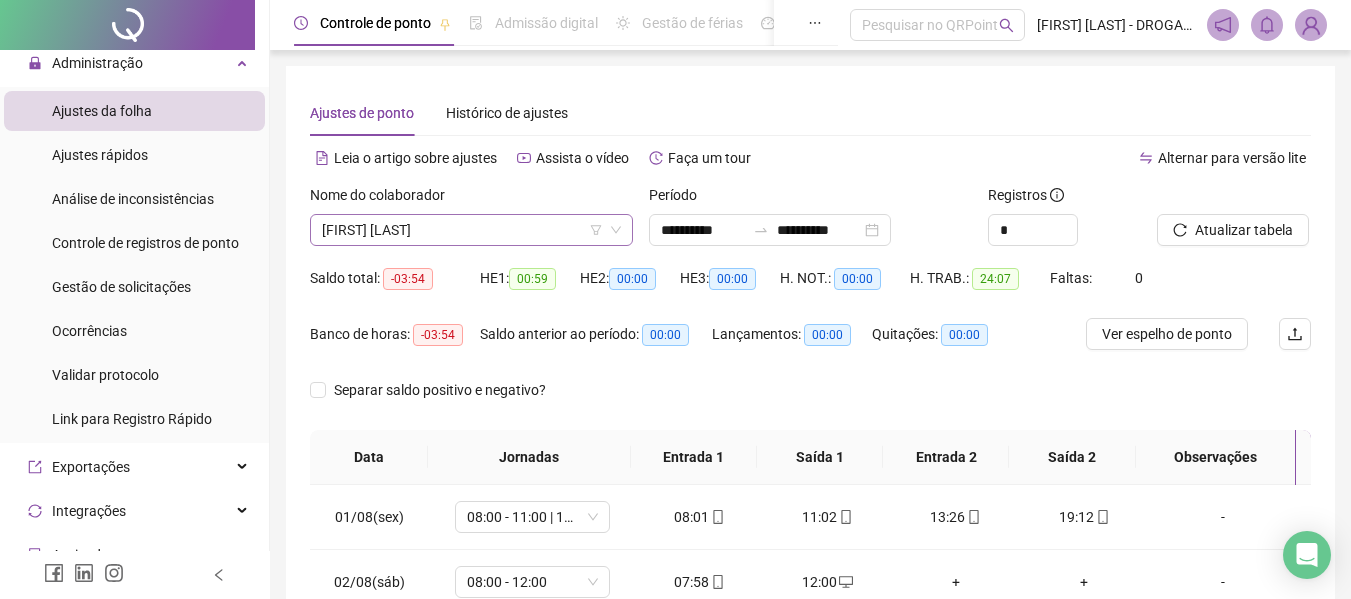 click on "[FIRST] [LAST]" at bounding box center [471, 230] 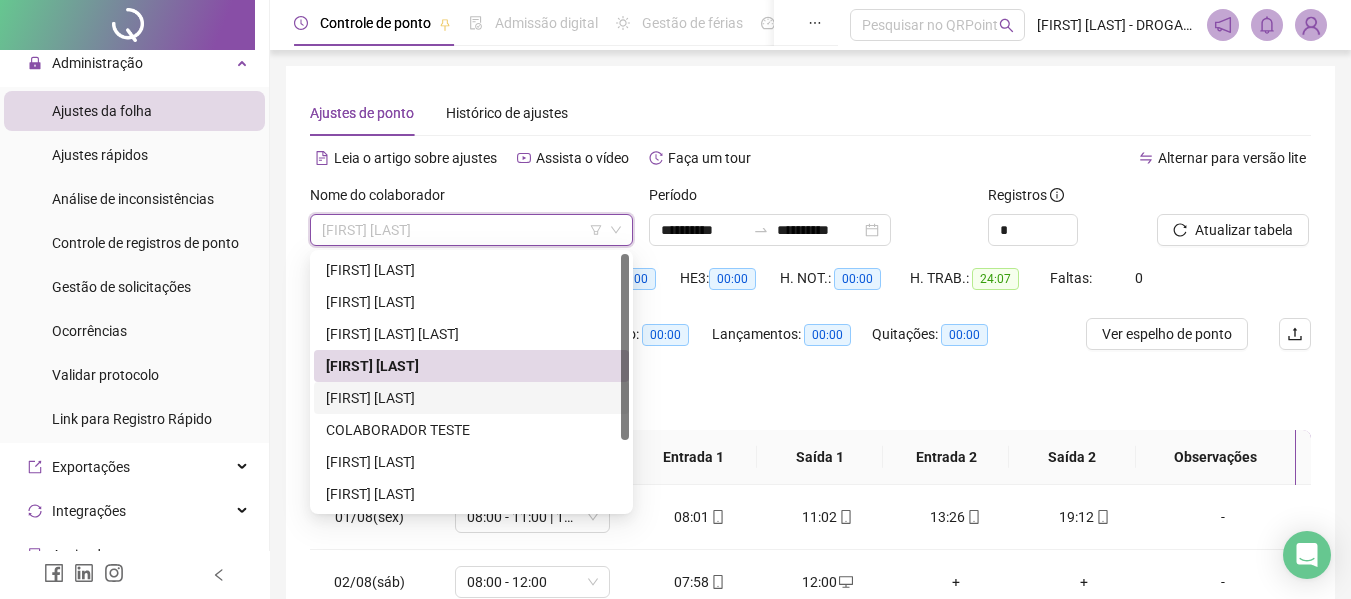 click on "[FIRST] [LAST]" at bounding box center (471, 398) 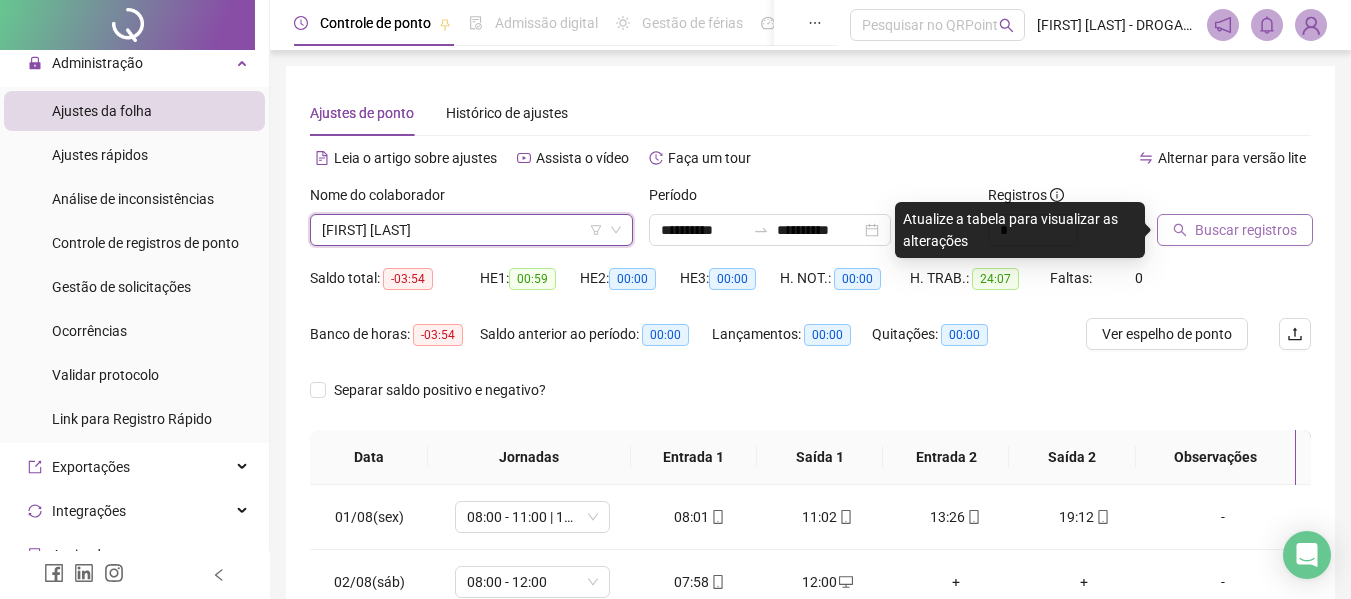 click on "Buscar registros" at bounding box center (1246, 230) 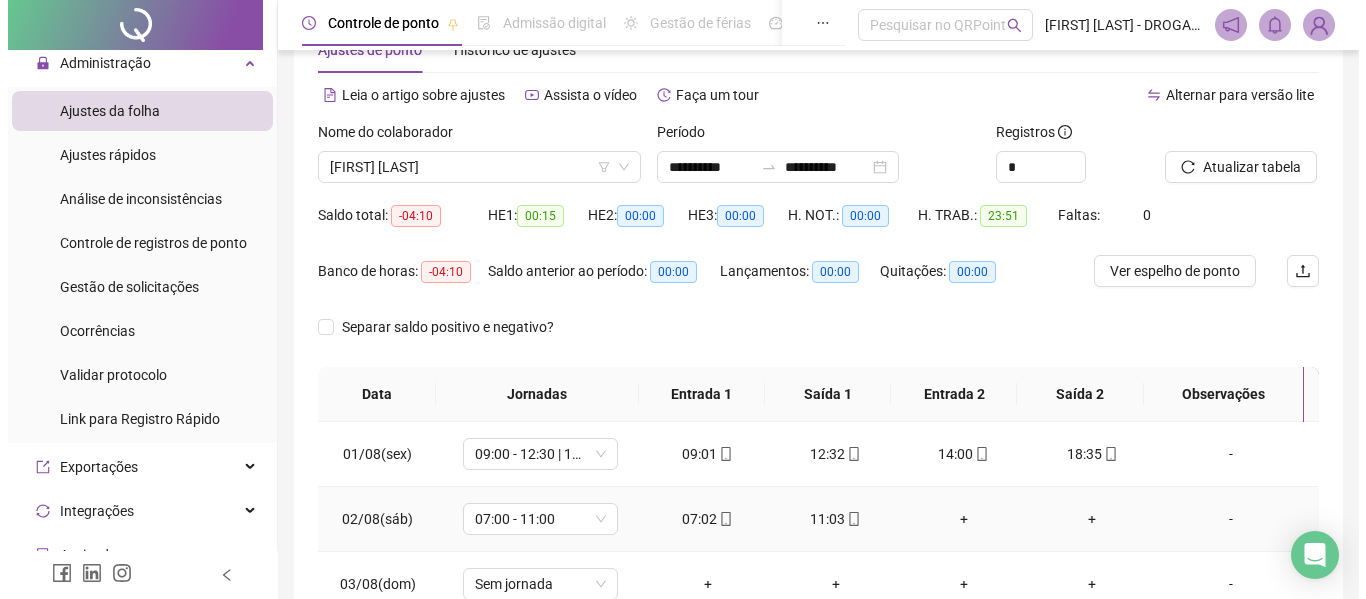 scroll, scrollTop: 0, scrollLeft: 0, axis: both 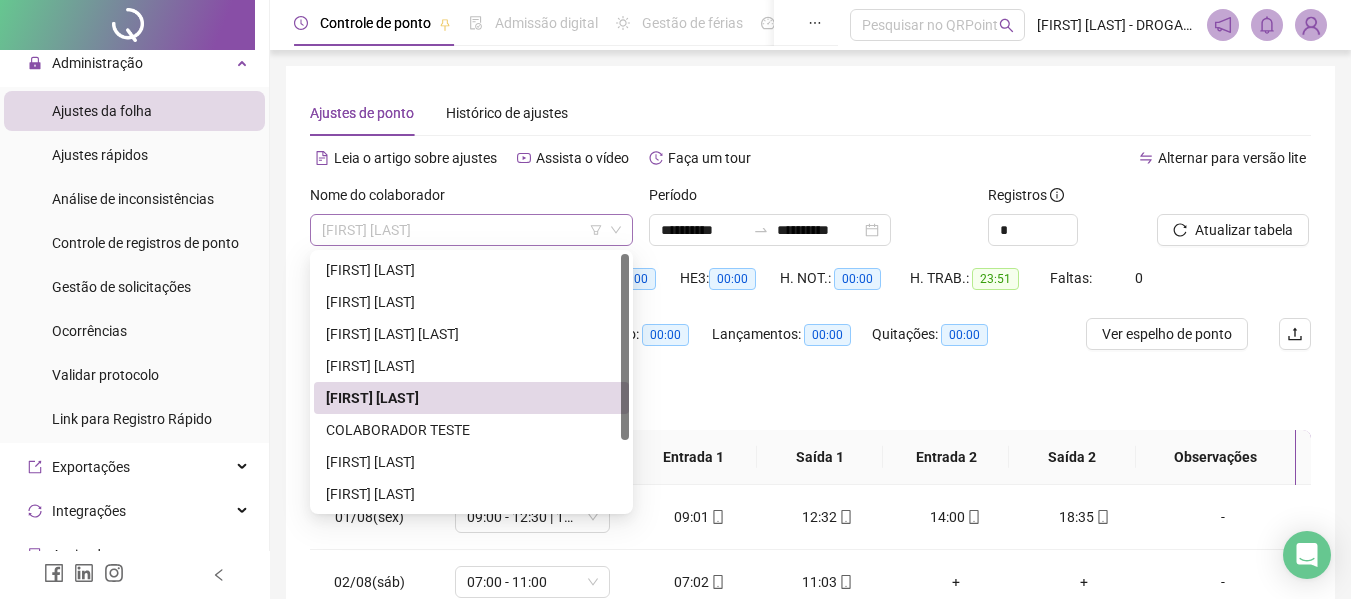 click on "[FIRST] [LAST]" at bounding box center (471, 230) 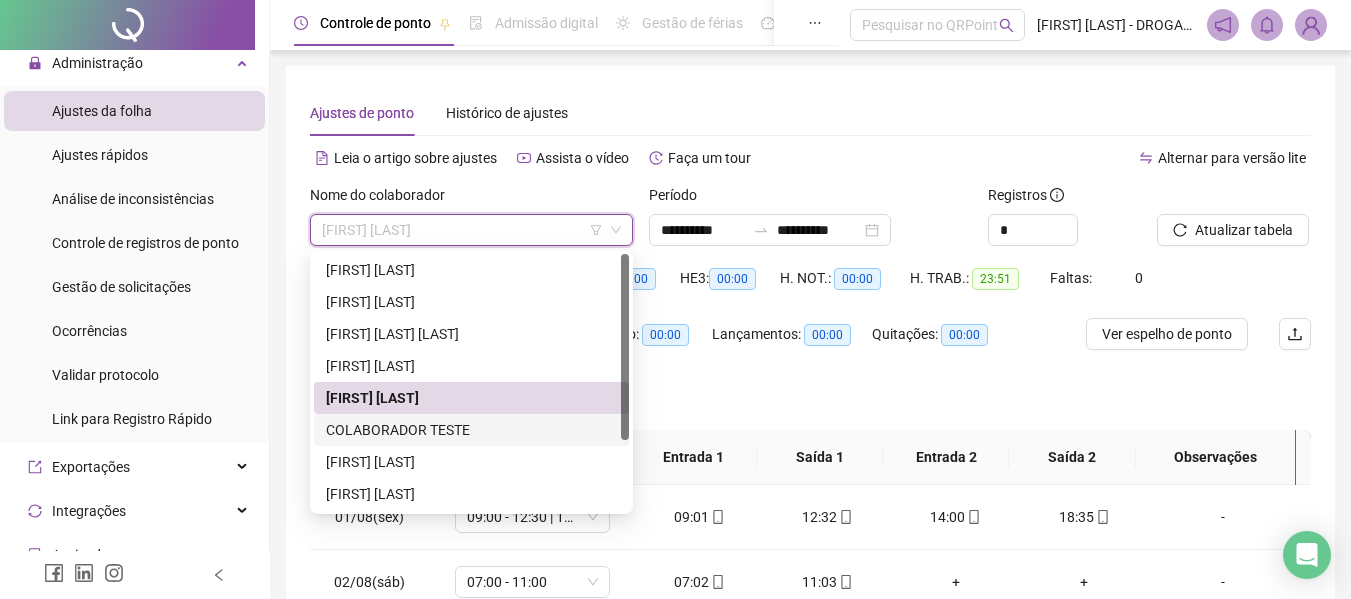 click on "COLABORADOR TESTE" at bounding box center [471, 430] 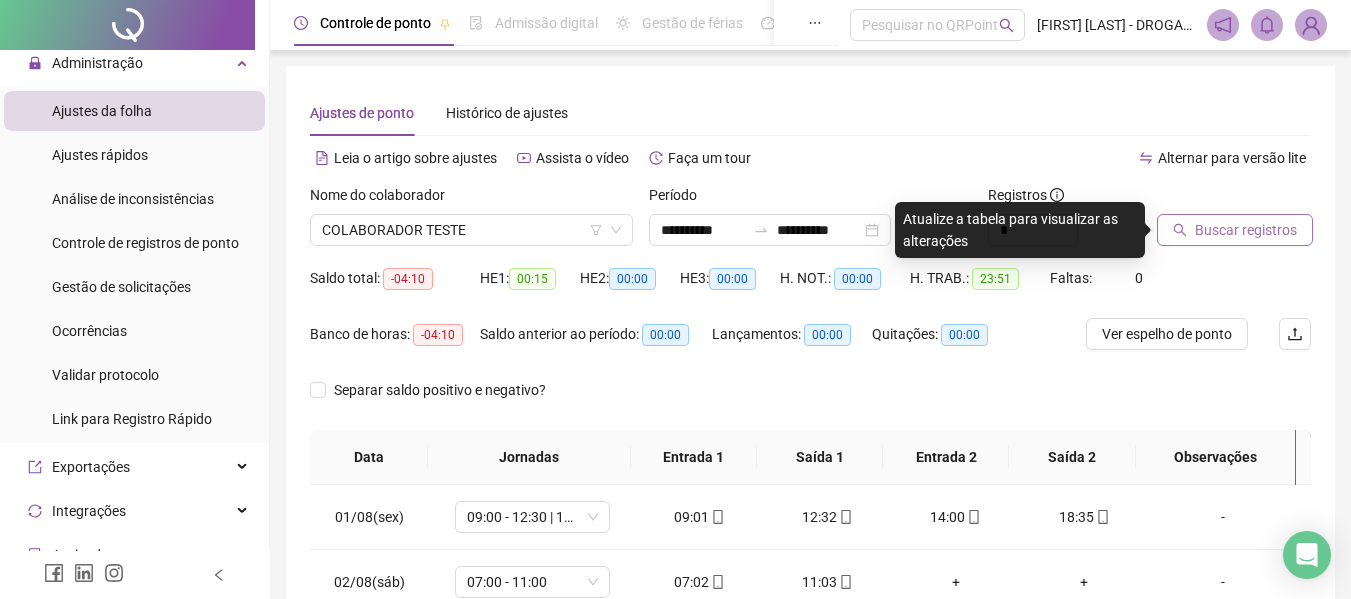 click on "Buscar registros" at bounding box center [1246, 230] 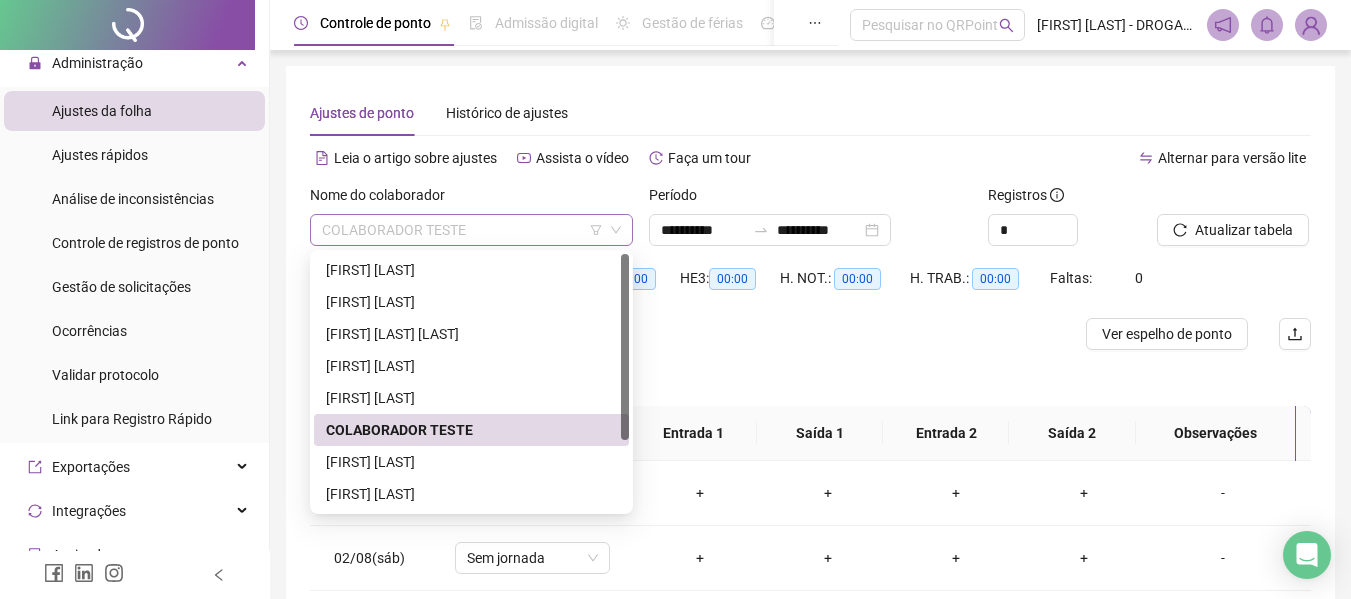 click on "COLABORADOR TESTE" at bounding box center (471, 230) 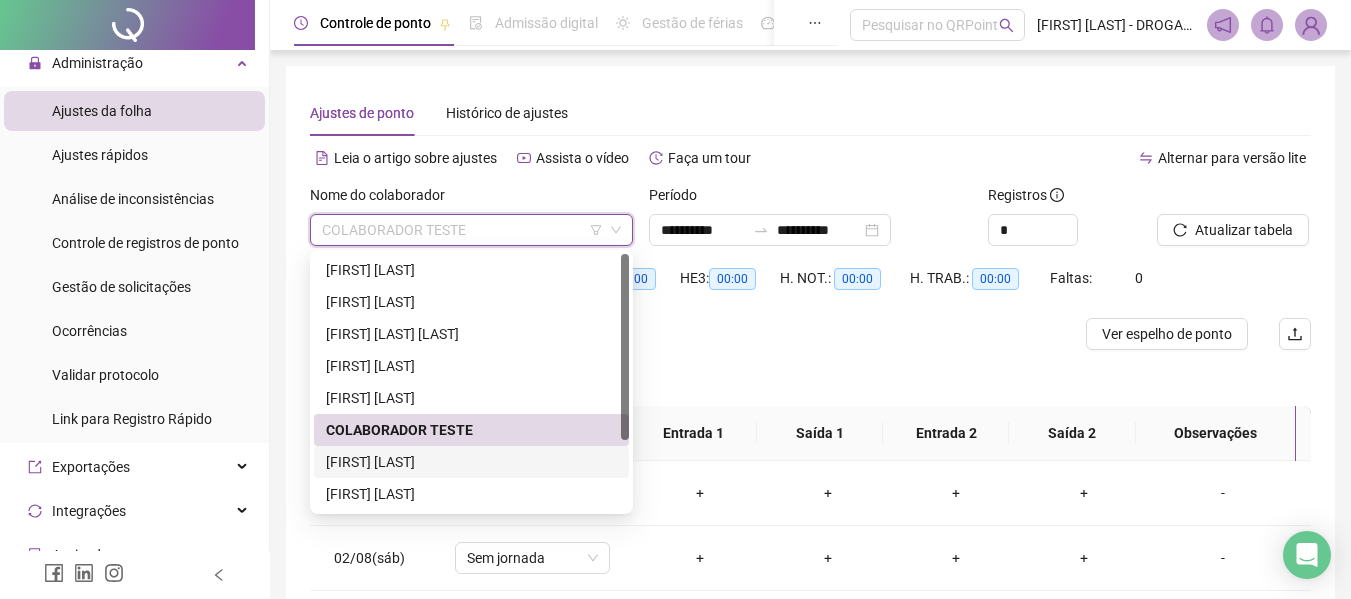 click on "[FIRST] [LAST]" at bounding box center [471, 462] 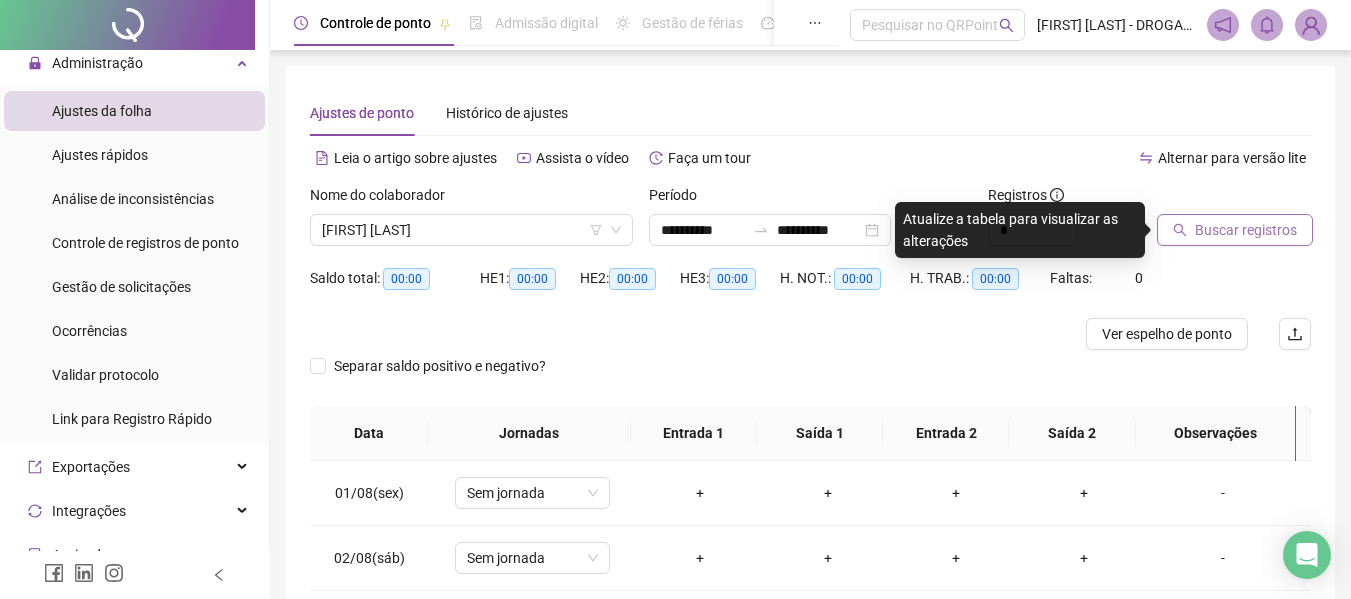 click on "Buscar registros" at bounding box center [1246, 230] 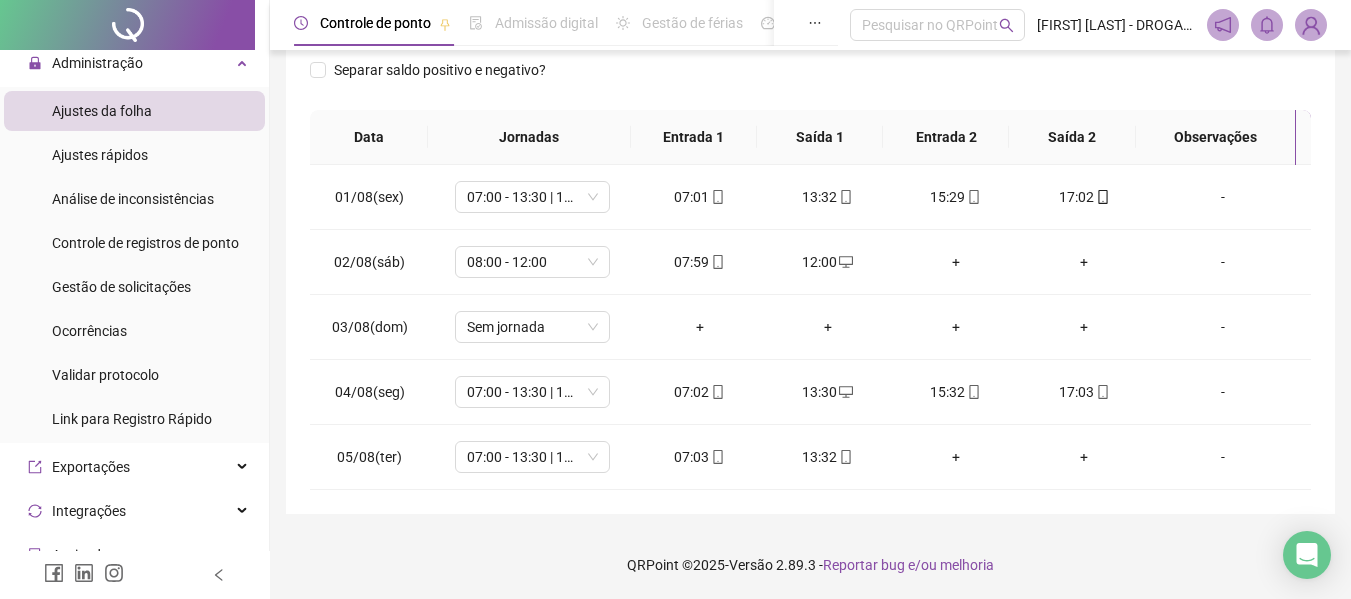 scroll, scrollTop: 321, scrollLeft: 0, axis: vertical 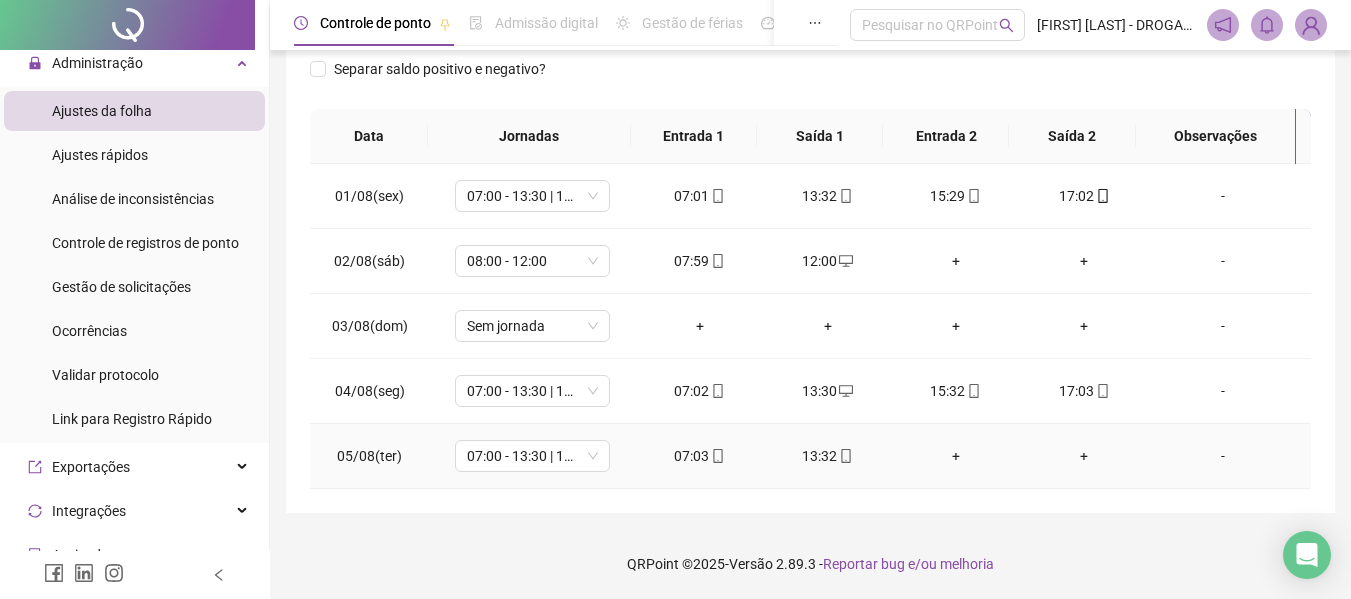 click on "13:32" at bounding box center [828, 456] 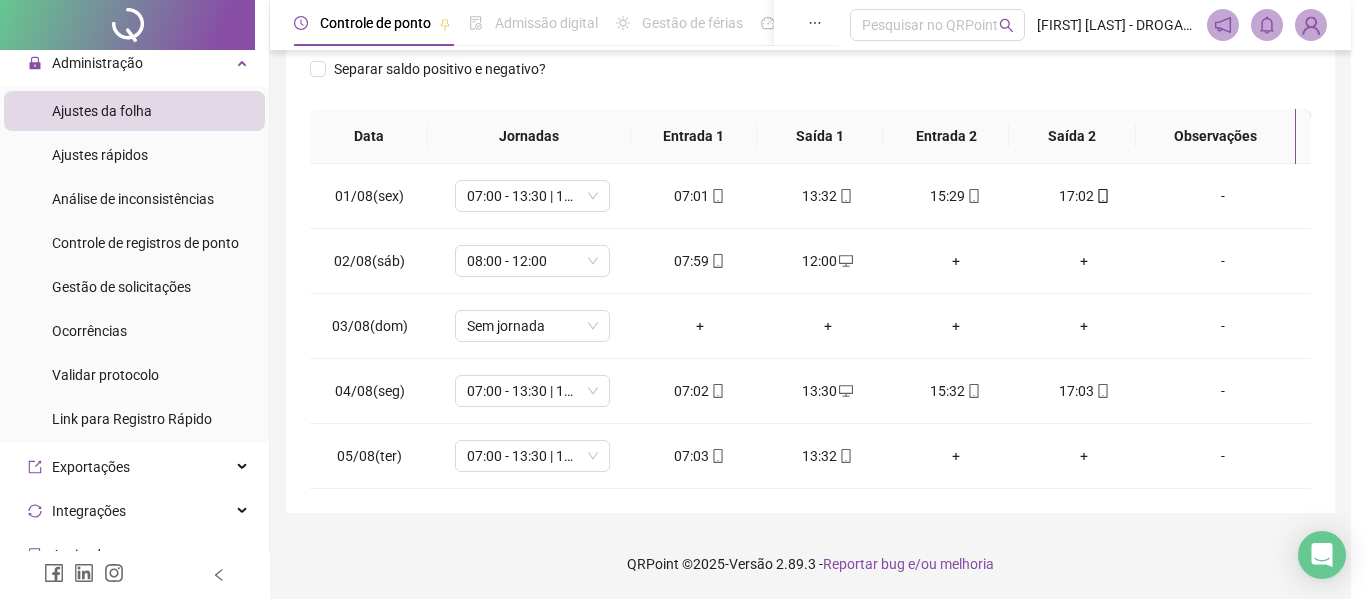 type on "**********" 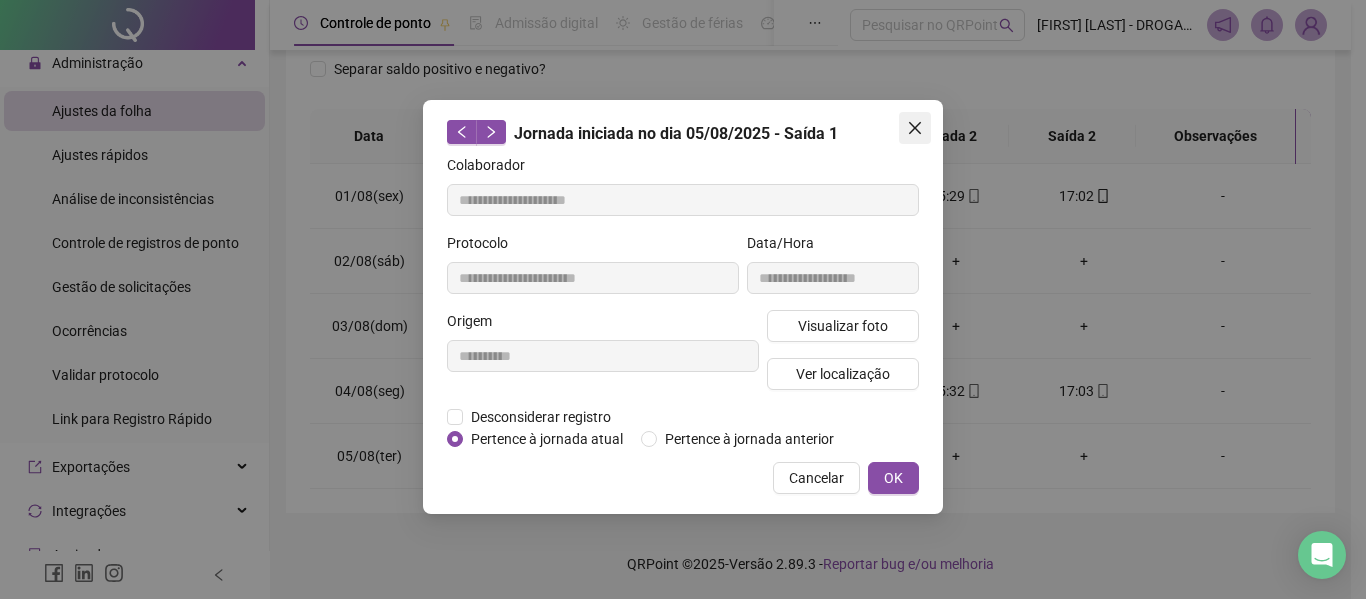 click at bounding box center [915, 128] 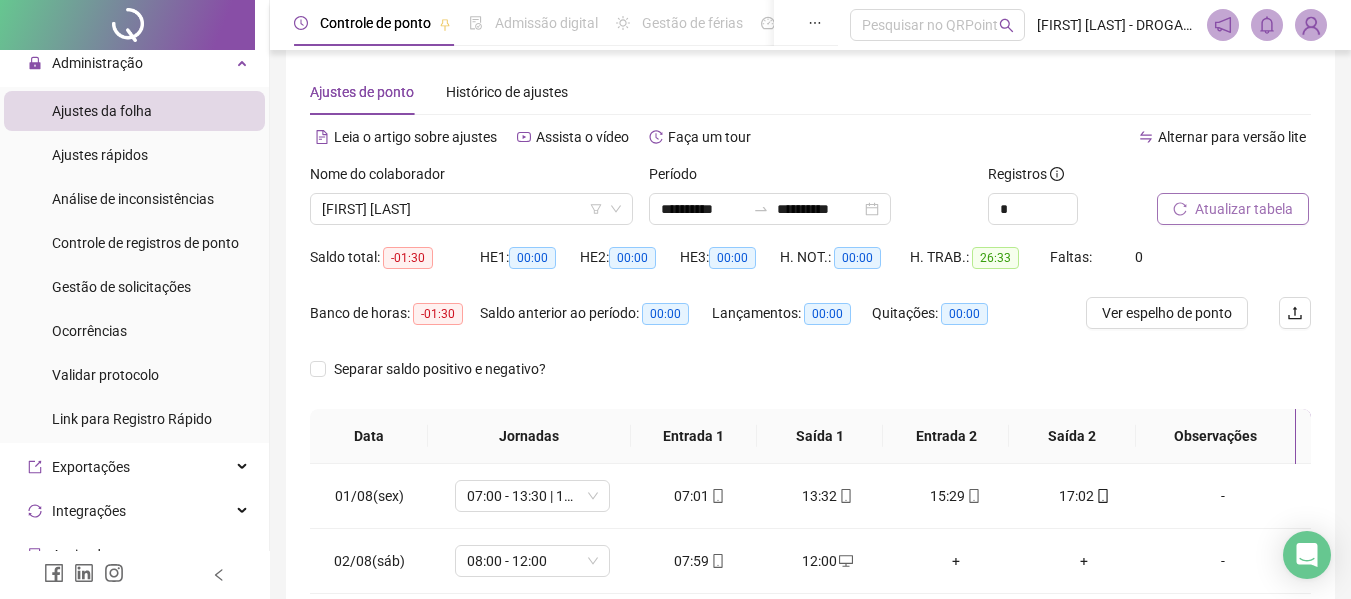 scroll, scrollTop: 0, scrollLeft: 0, axis: both 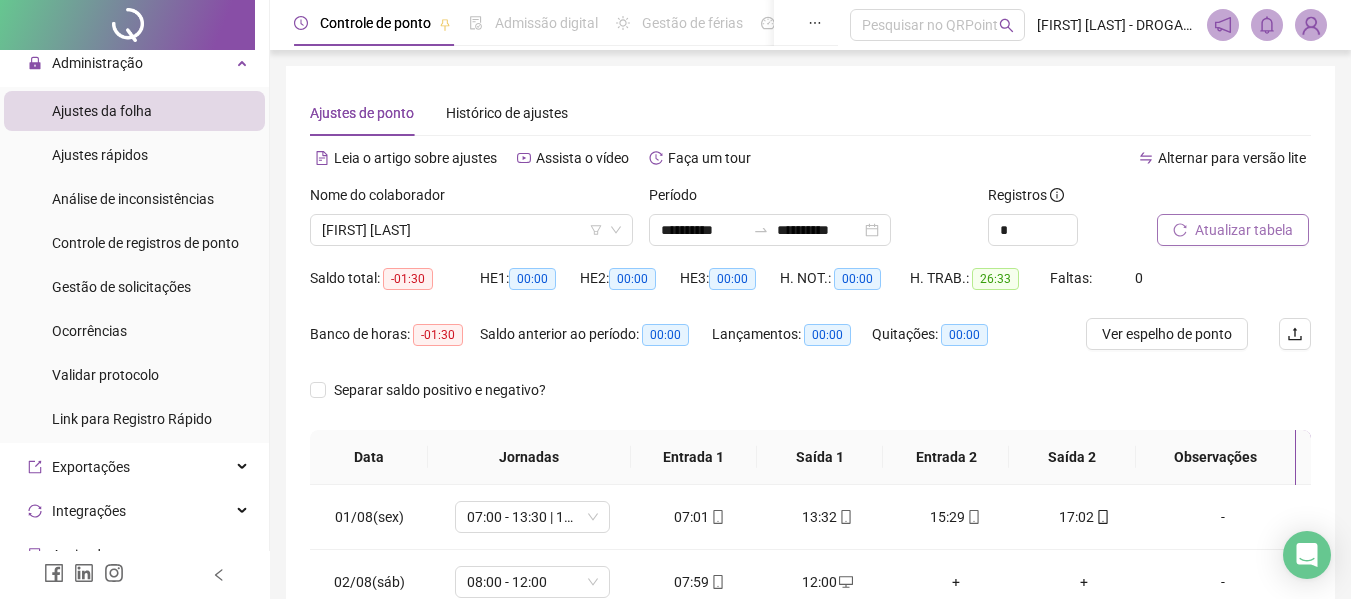 click on "Atualizar tabela" at bounding box center (1244, 230) 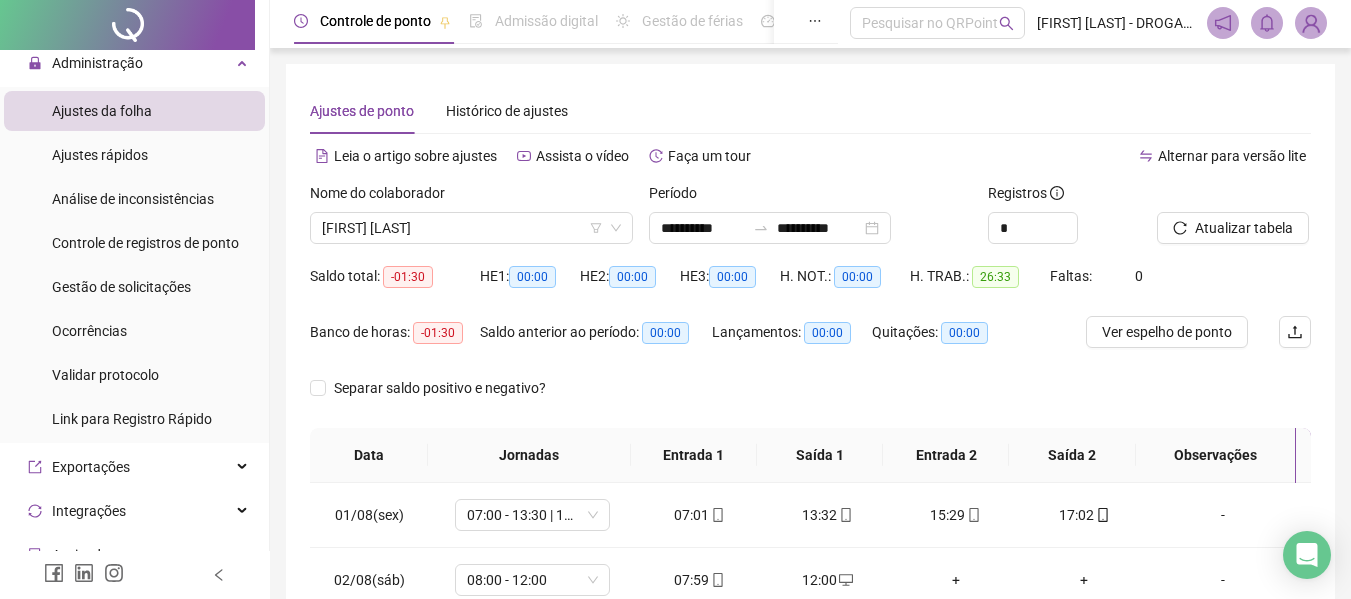 scroll, scrollTop: 0, scrollLeft: 0, axis: both 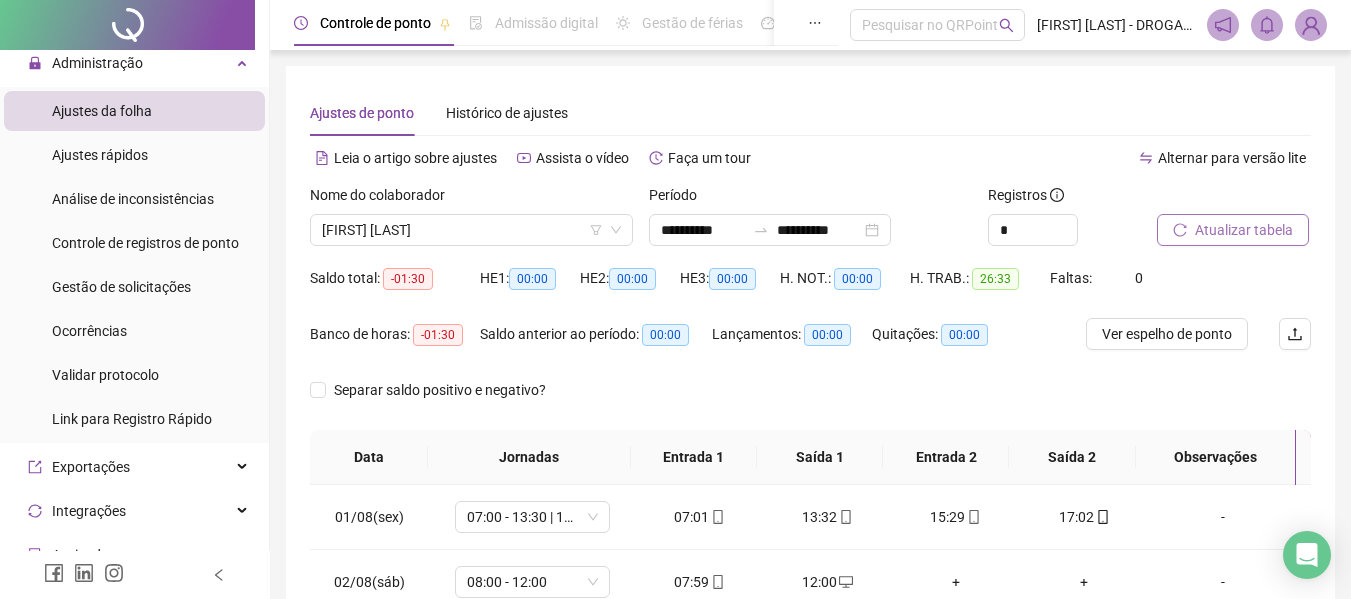 click on "Atualizar tabela" at bounding box center [1244, 230] 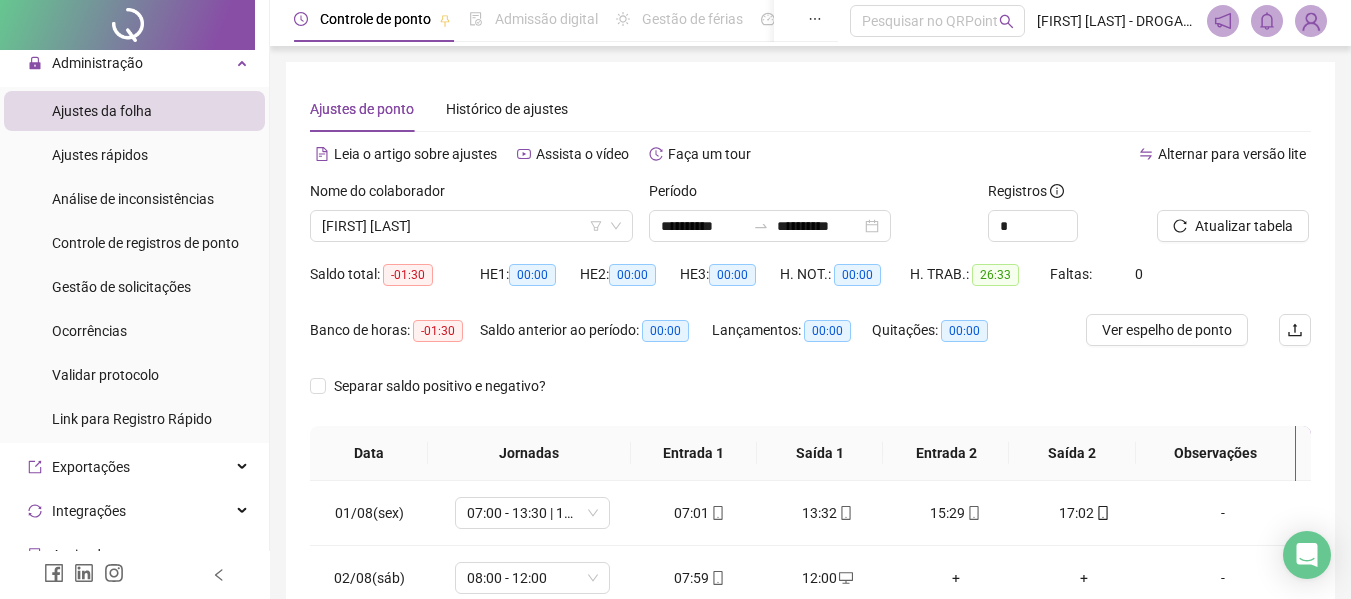 scroll, scrollTop: 0, scrollLeft: 0, axis: both 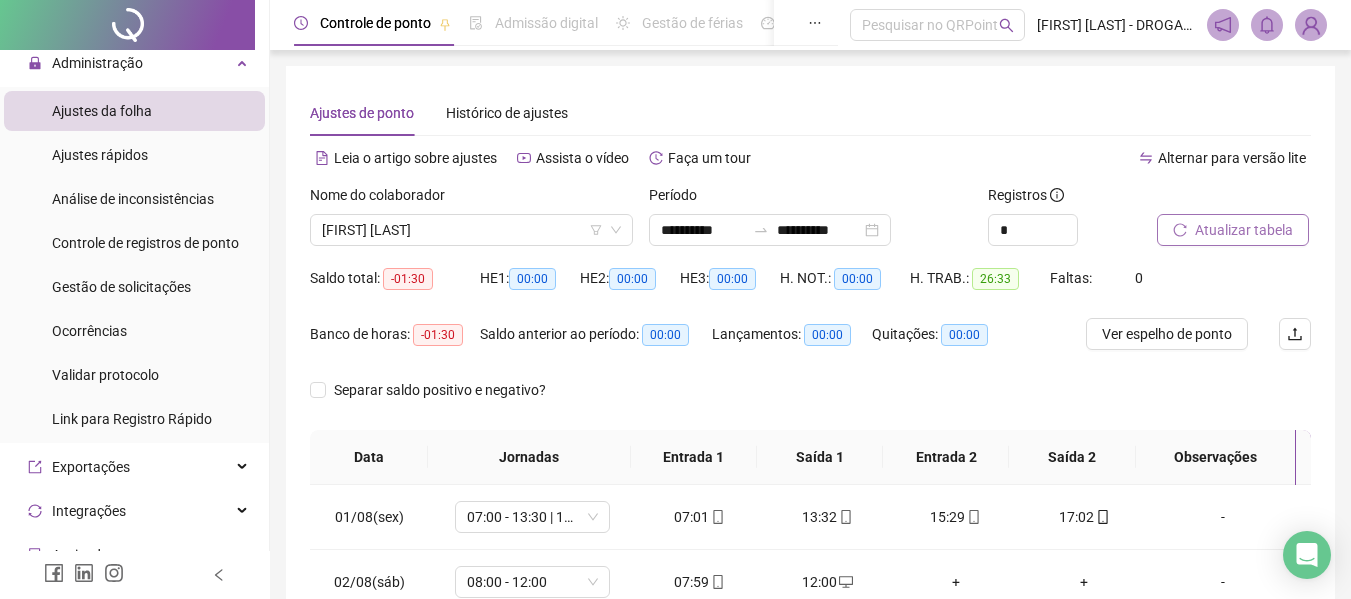 click on "Atualizar tabela" at bounding box center (1244, 230) 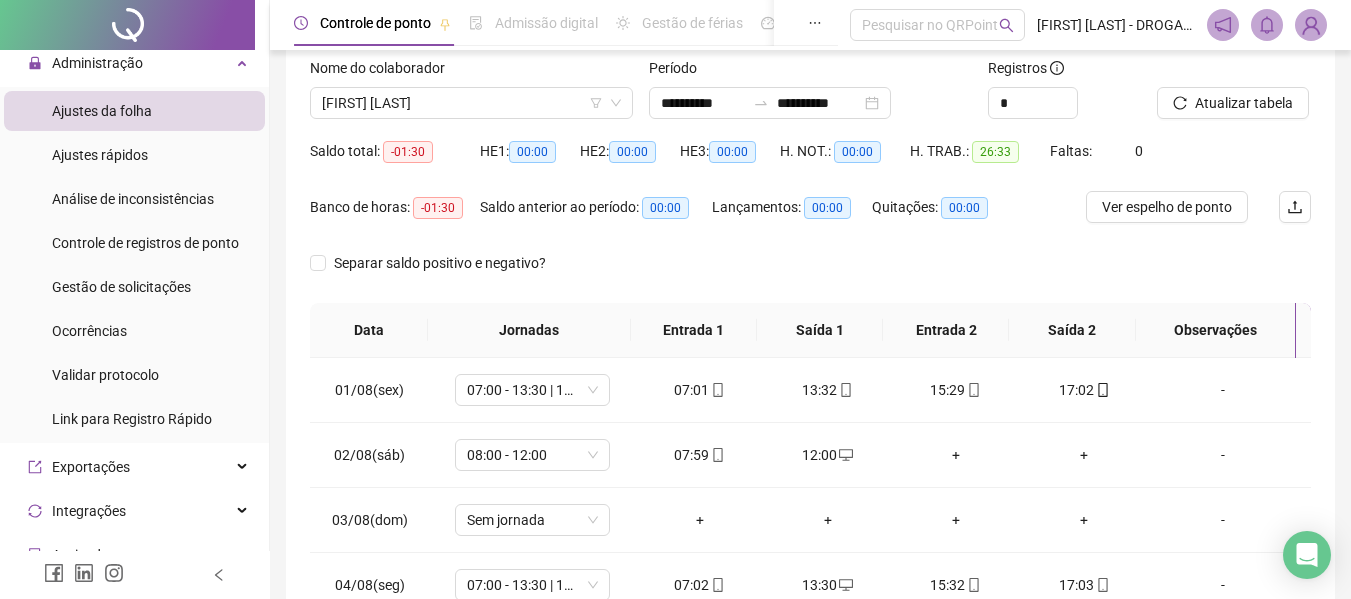 scroll, scrollTop: 0, scrollLeft: 0, axis: both 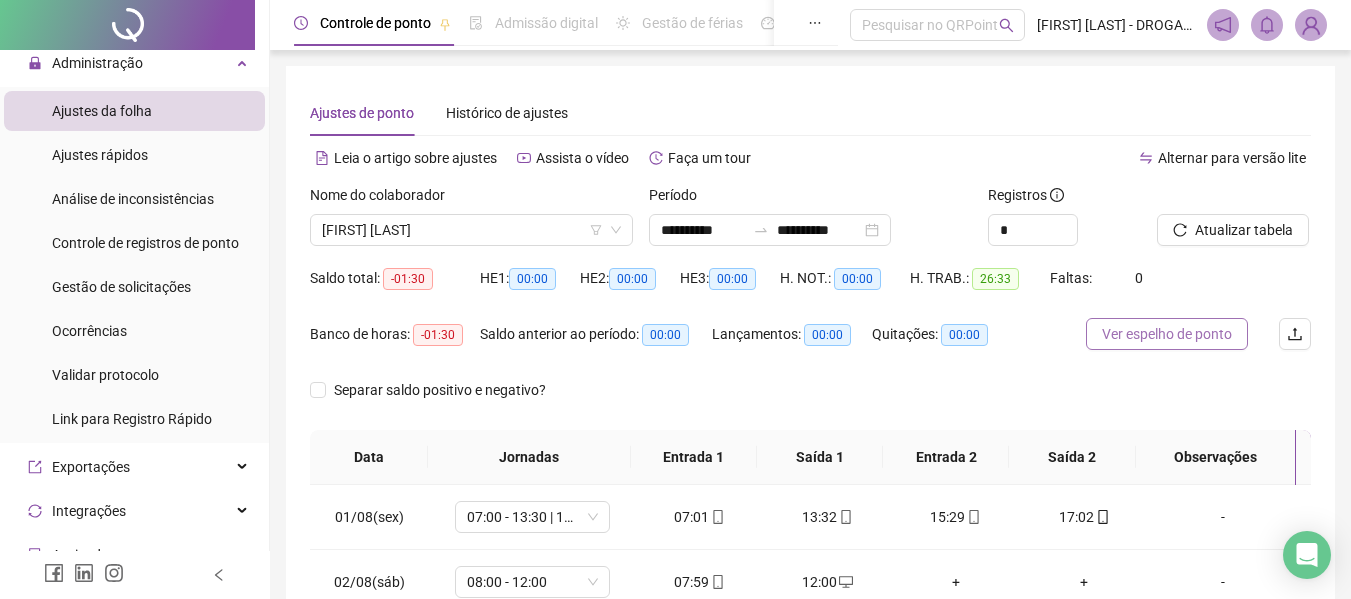 click on "Ver espelho de ponto" at bounding box center [1167, 334] 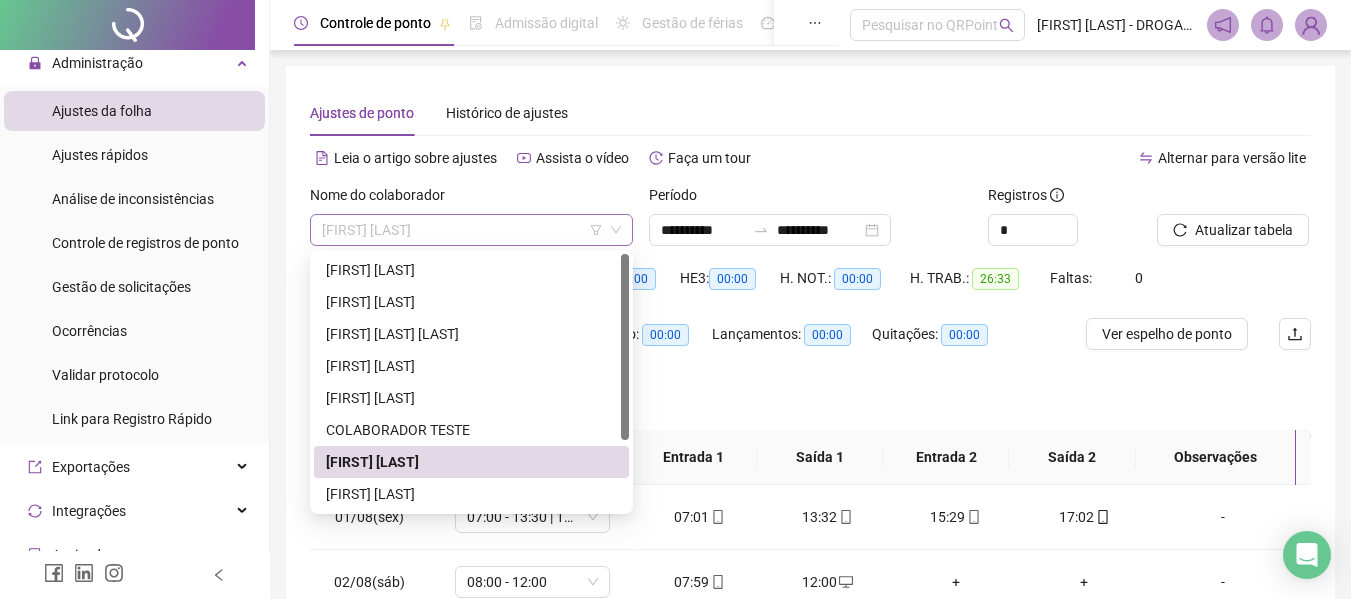 click on "[FIRST] [LAST]" at bounding box center (471, 230) 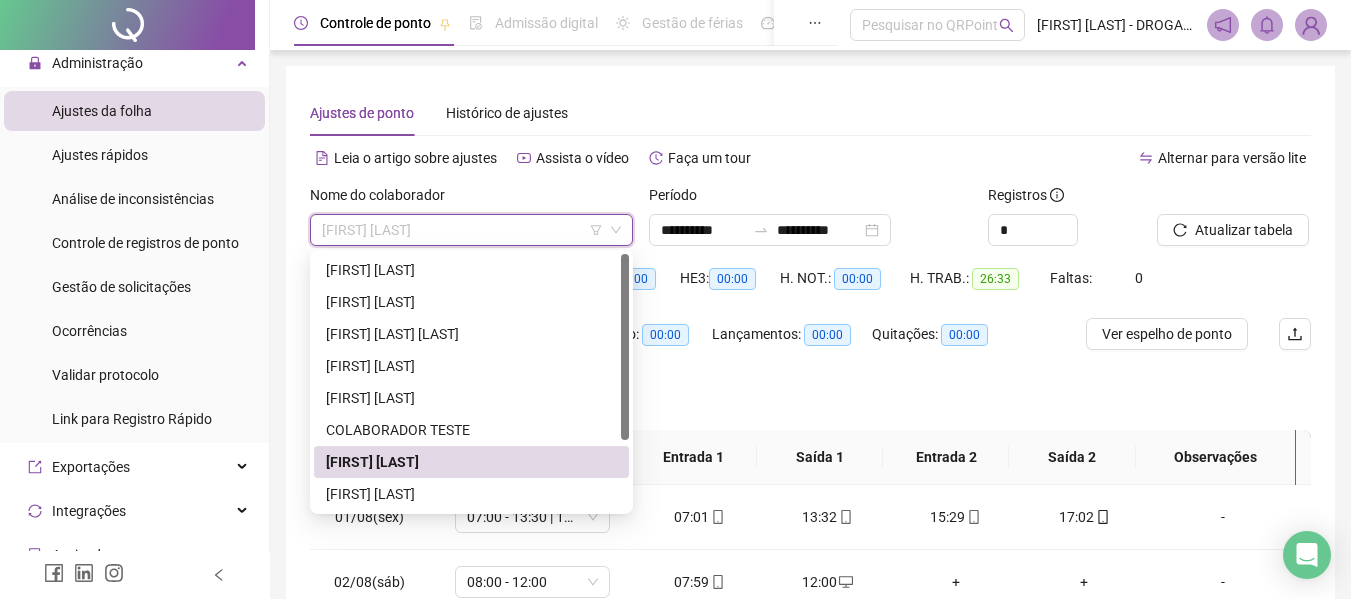 scroll, scrollTop: 96, scrollLeft: 0, axis: vertical 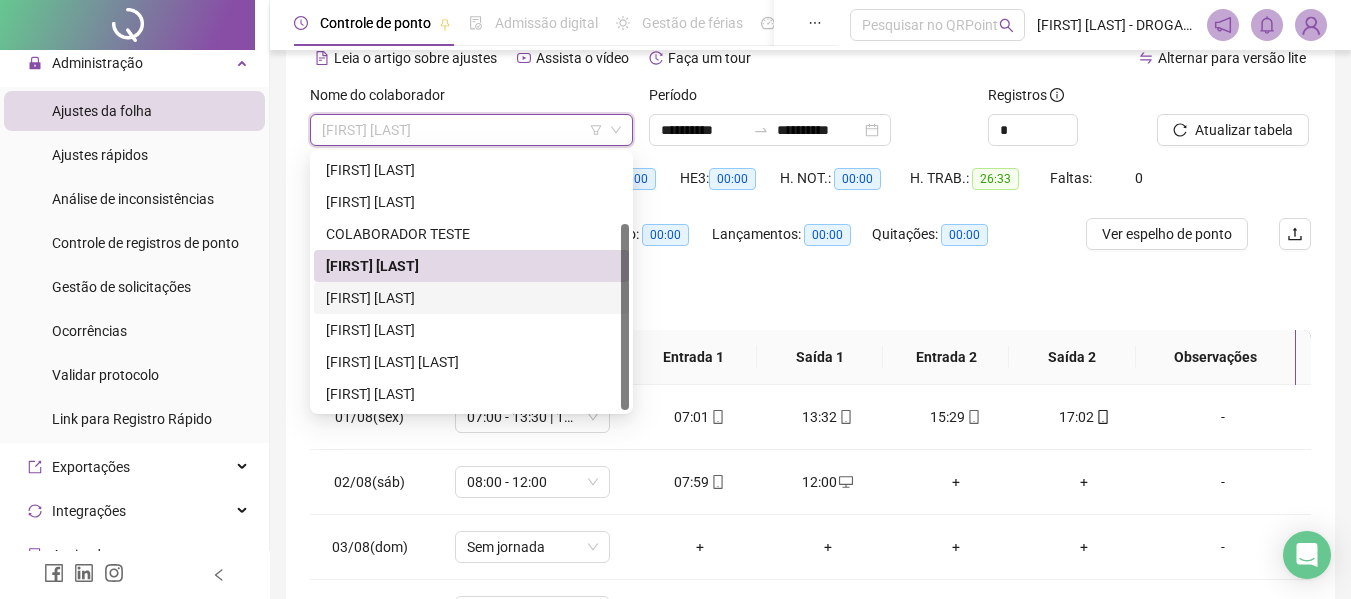 click on "[FIRST] [LAST]" at bounding box center (471, 298) 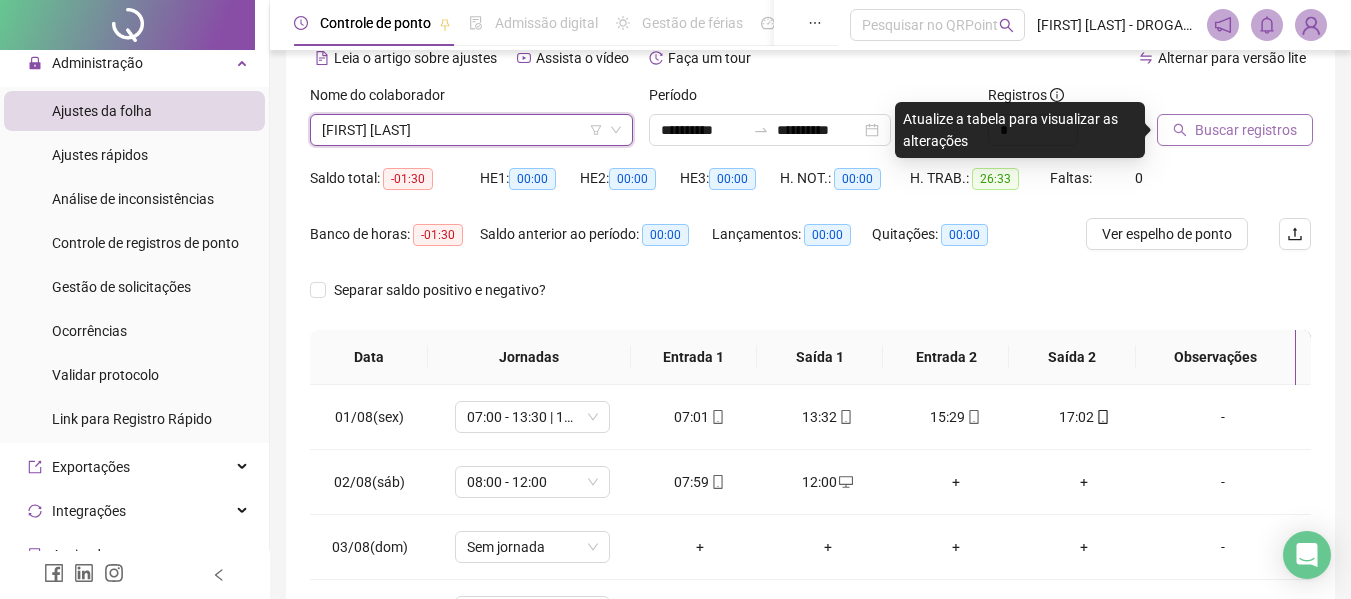 click on "Buscar registros" at bounding box center (1246, 130) 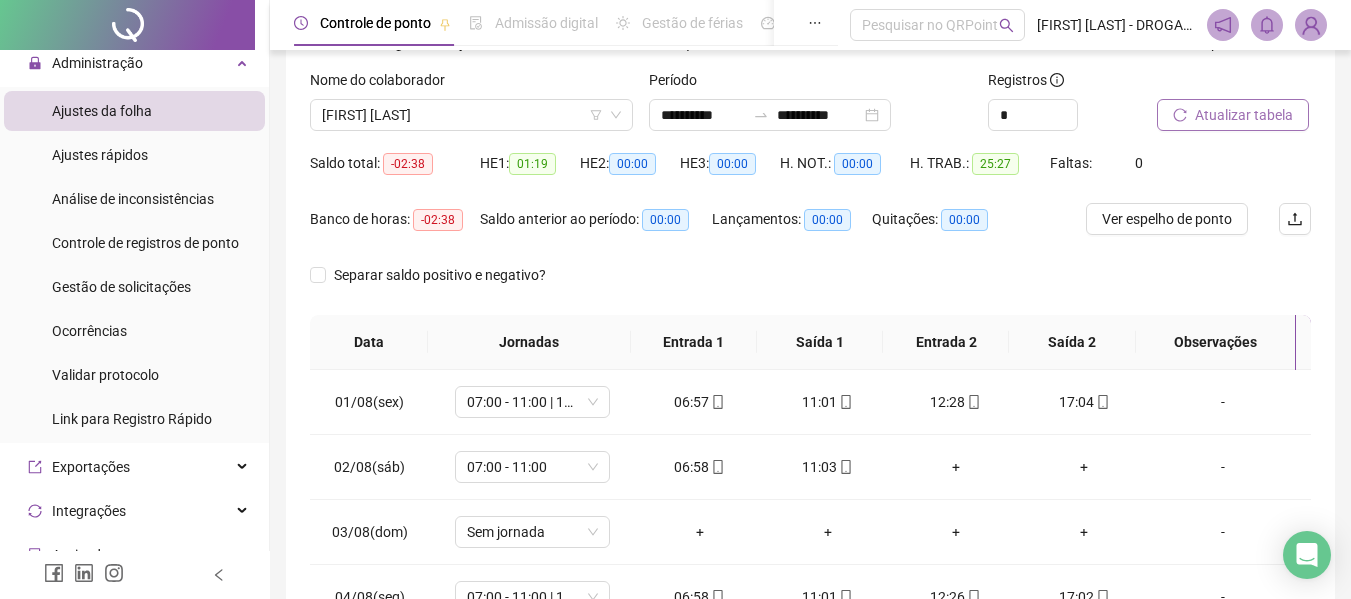 scroll, scrollTop: 100, scrollLeft: 0, axis: vertical 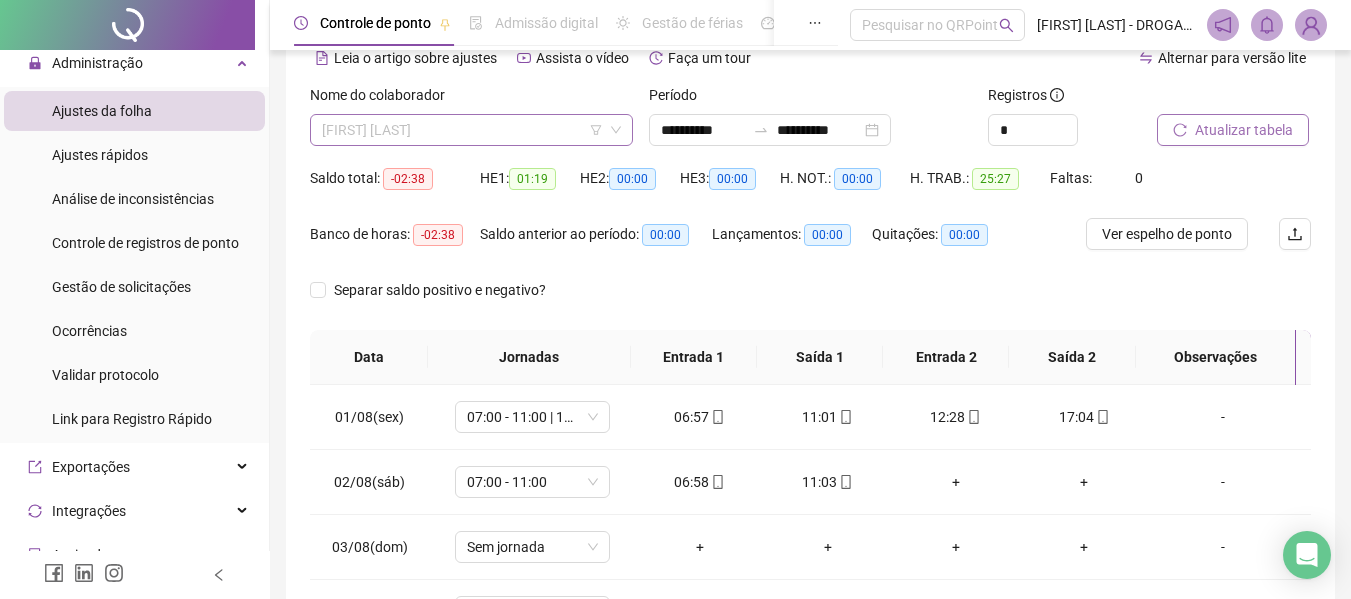 click on "[FIRST] [LAST]" at bounding box center [471, 130] 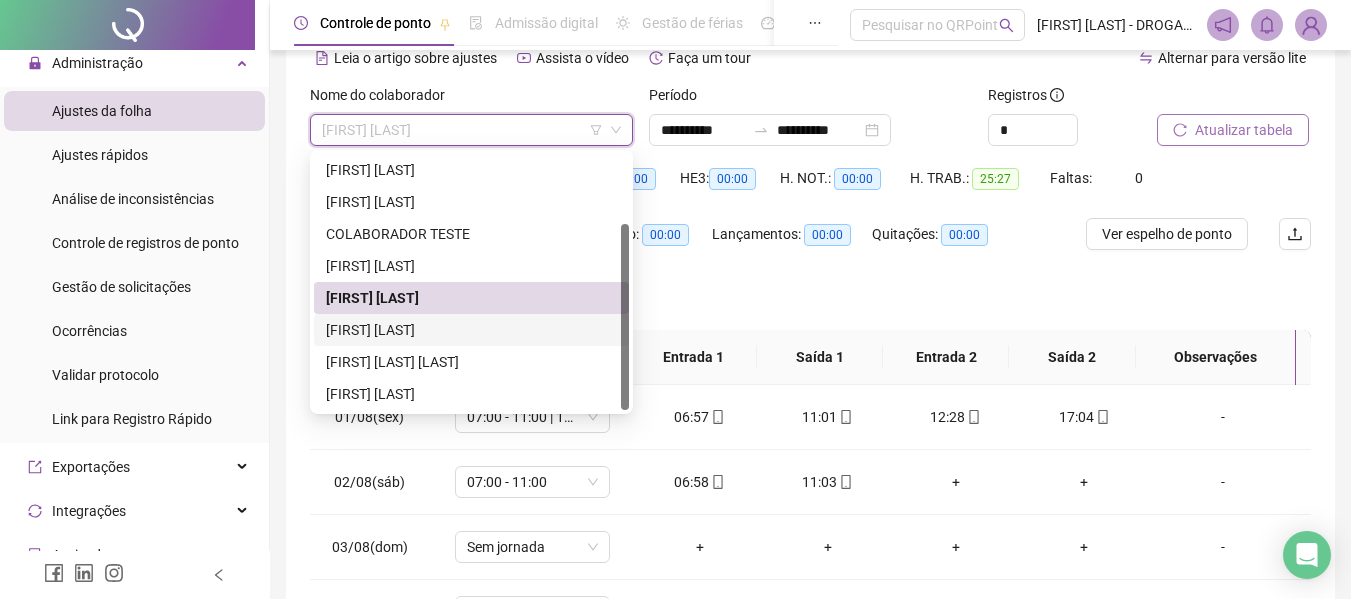 click on "[FIRST] [LAST]" at bounding box center (471, 330) 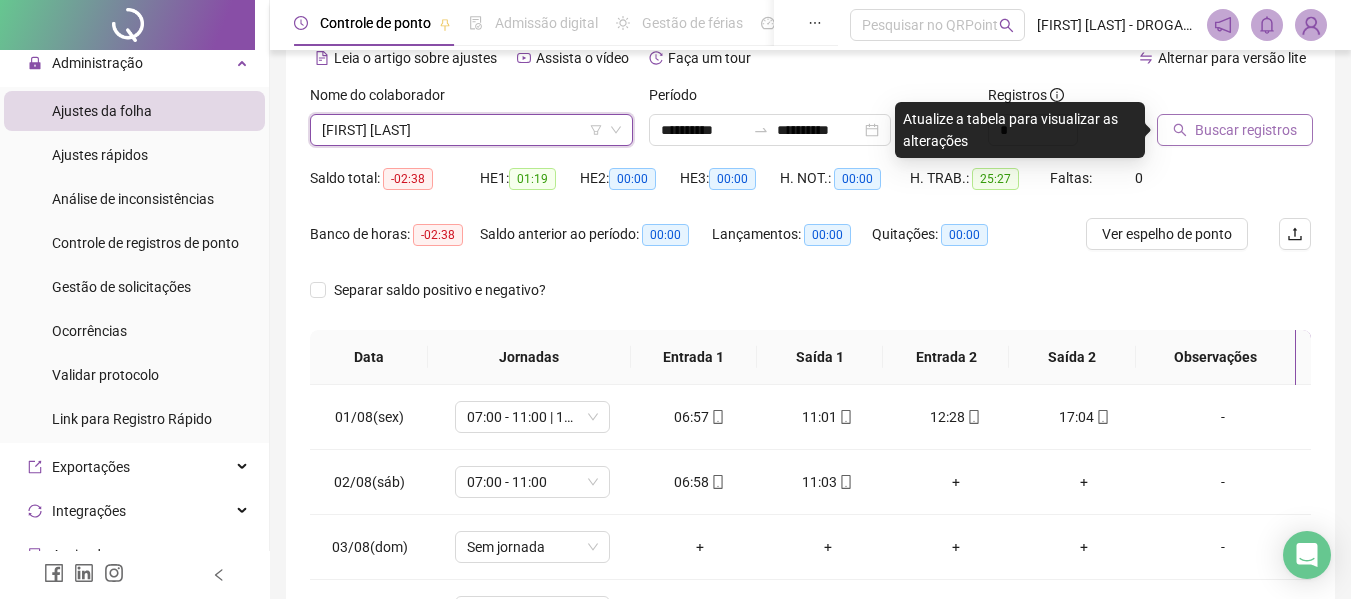 click on "Buscar registros" at bounding box center [1246, 130] 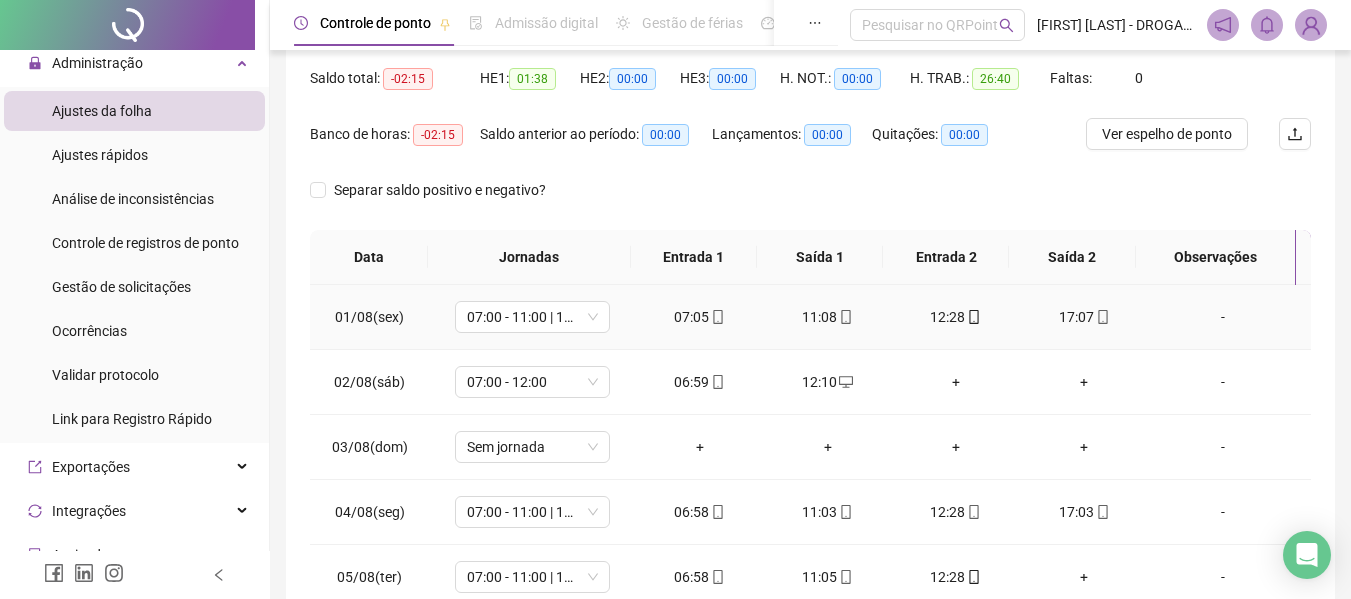 scroll, scrollTop: 0, scrollLeft: 0, axis: both 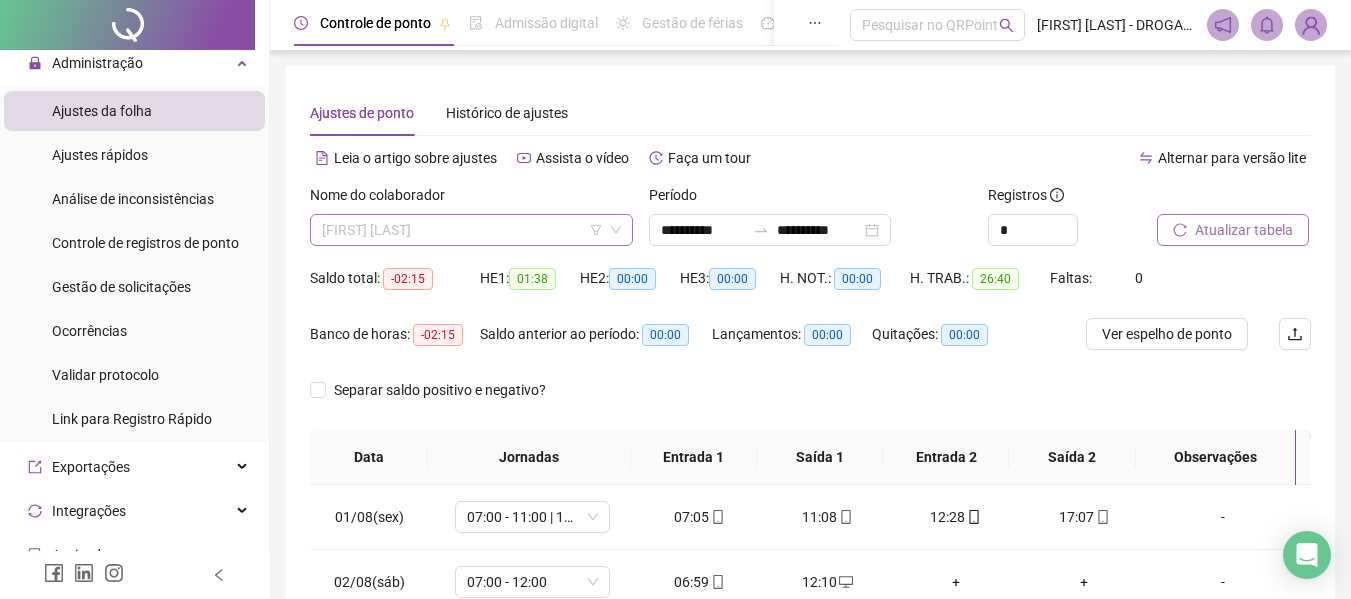 click on "[FIRST] [LAST]" at bounding box center (471, 230) 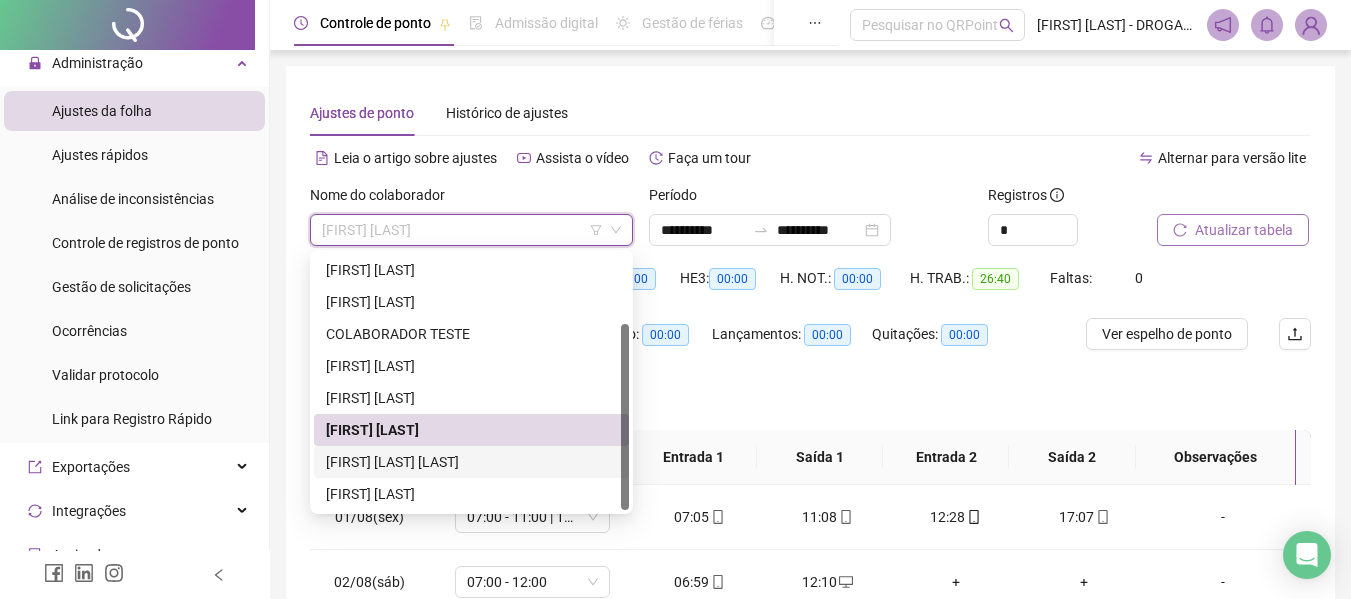 click on "[FIRST] [LAST] [LAST]" at bounding box center [471, 462] 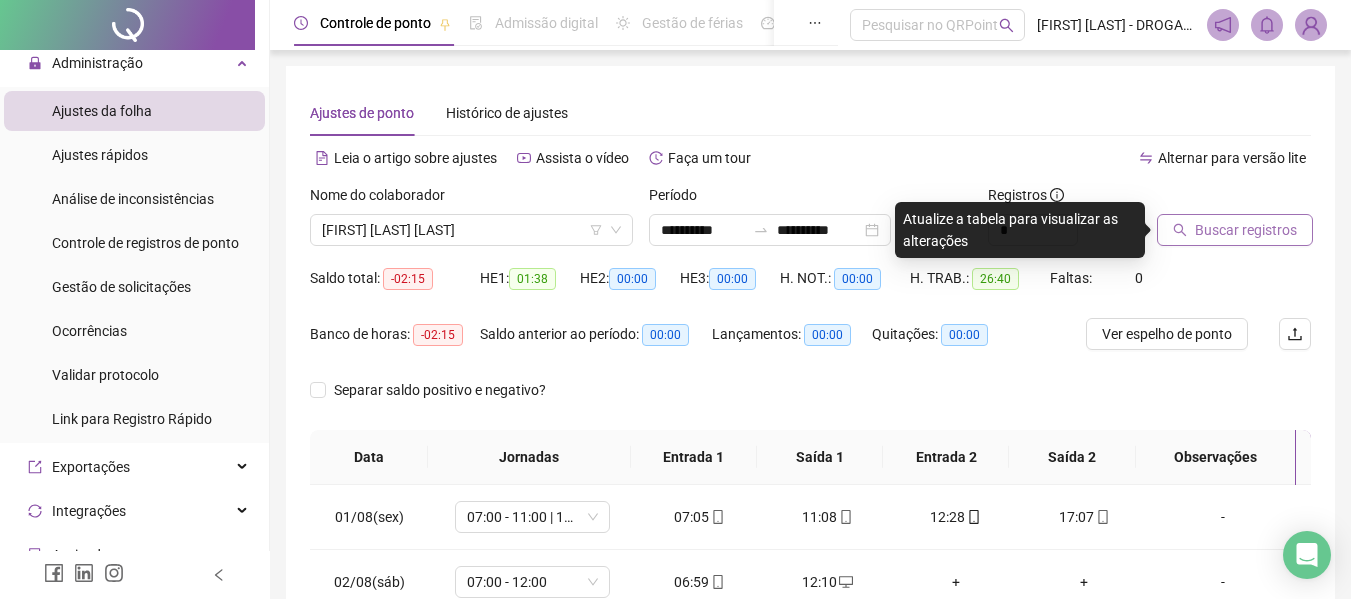 click on "Buscar registros" at bounding box center (1246, 230) 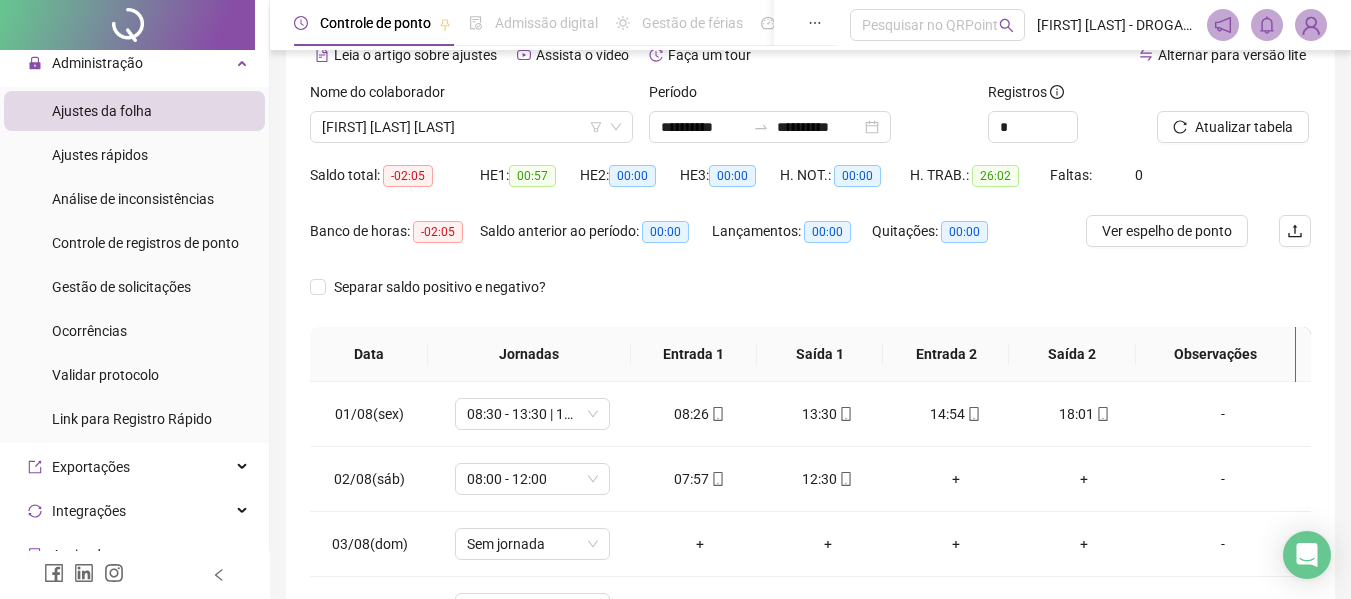 scroll, scrollTop: 0, scrollLeft: 0, axis: both 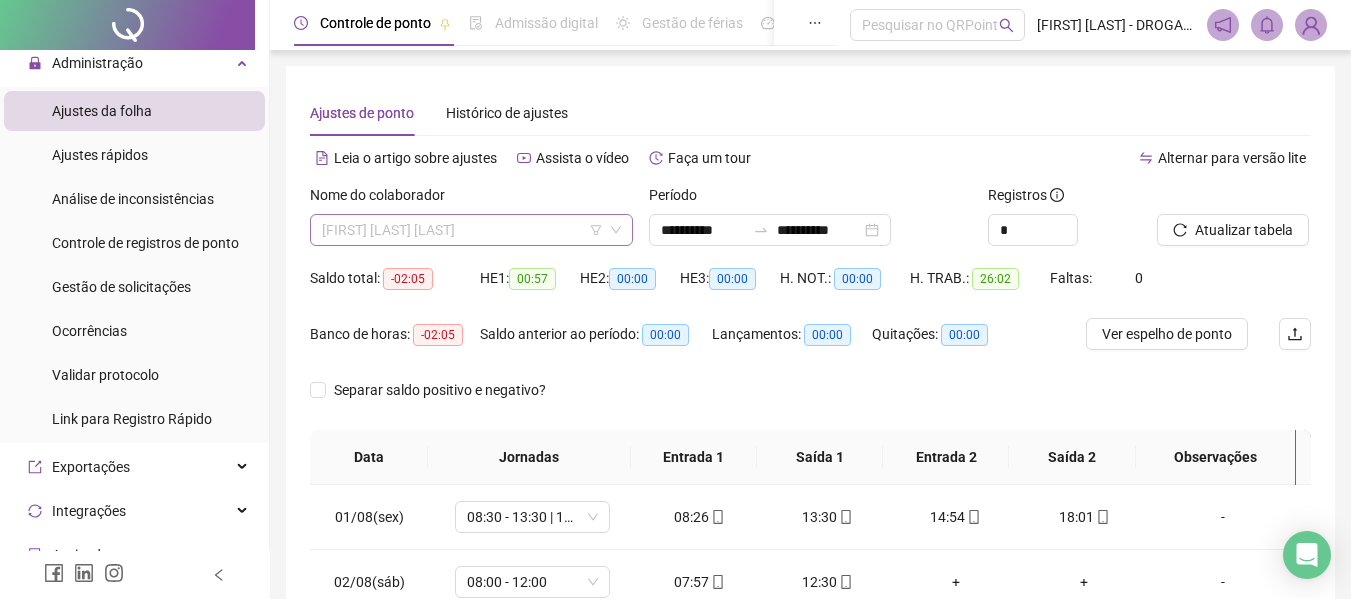 click on "[FIRST] [LAST] [LAST]" at bounding box center (471, 230) 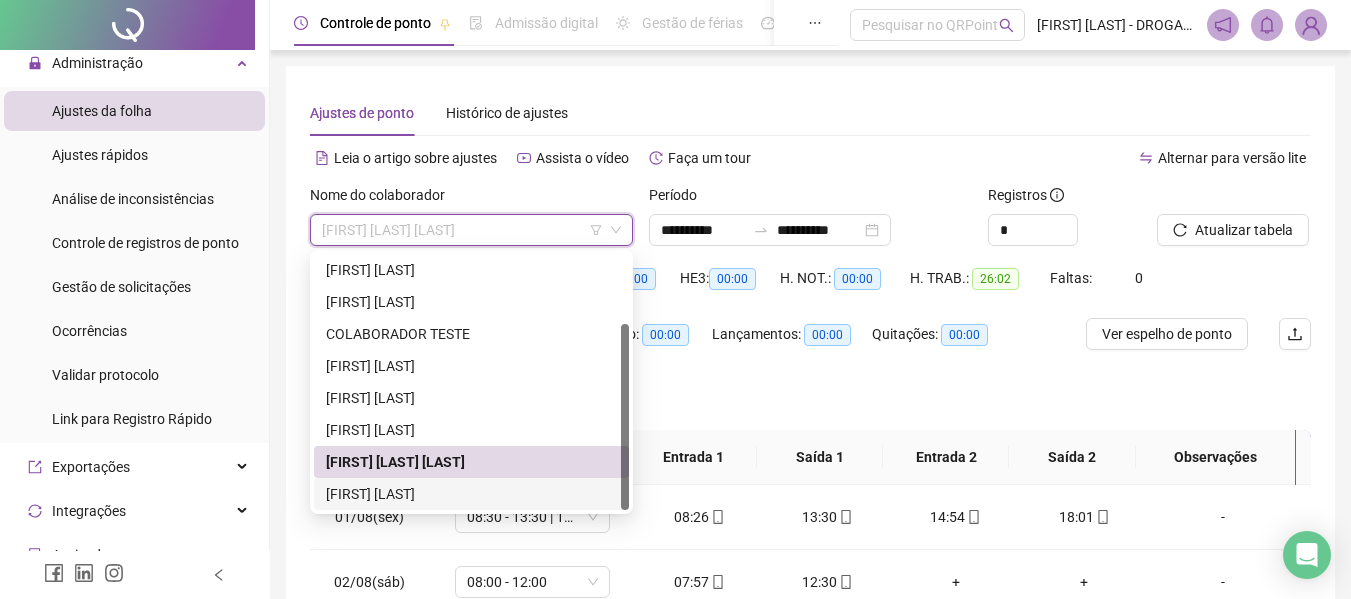 click on "[FIRST] [LAST]" at bounding box center [471, 494] 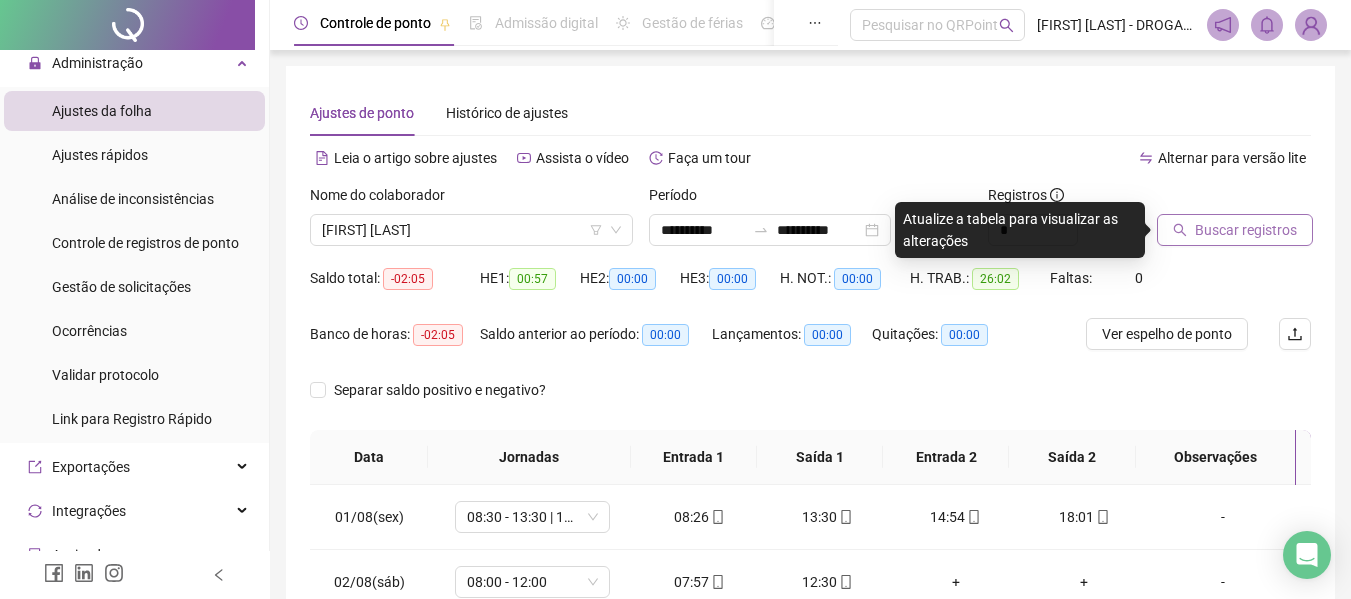 click on "Buscar registros" at bounding box center (1235, 230) 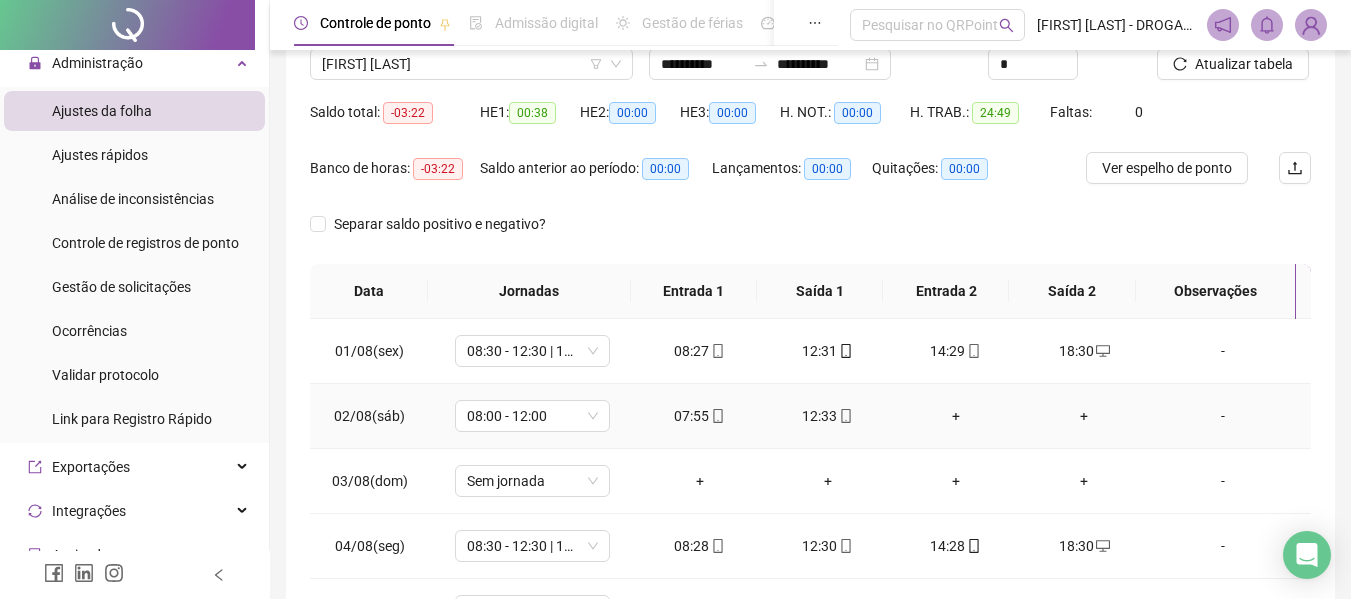 scroll, scrollTop: 121, scrollLeft: 0, axis: vertical 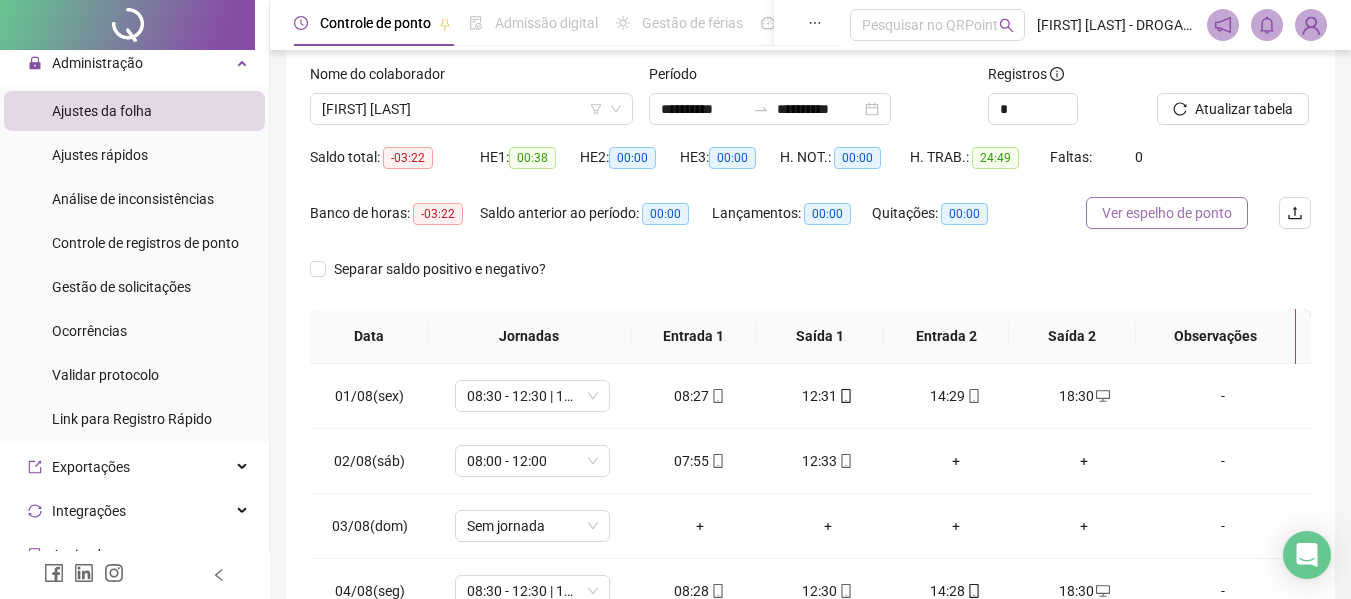 click on "Ver espelho de ponto" at bounding box center [1167, 213] 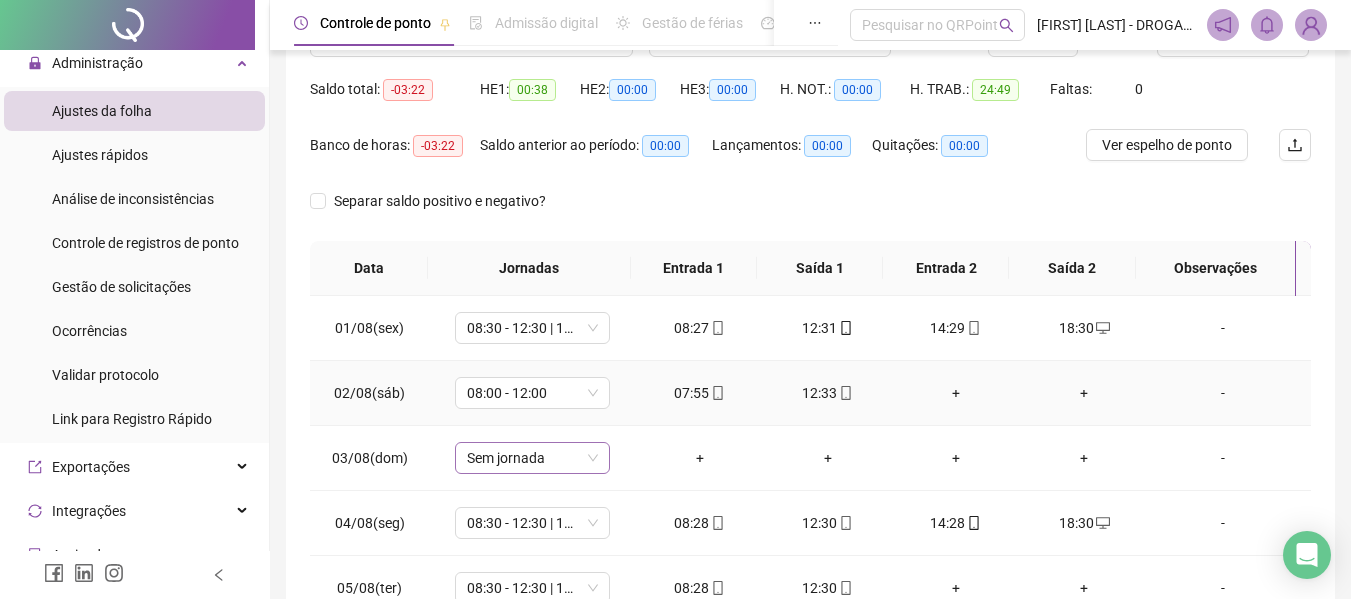 scroll, scrollTop: 321, scrollLeft: 0, axis: vertical 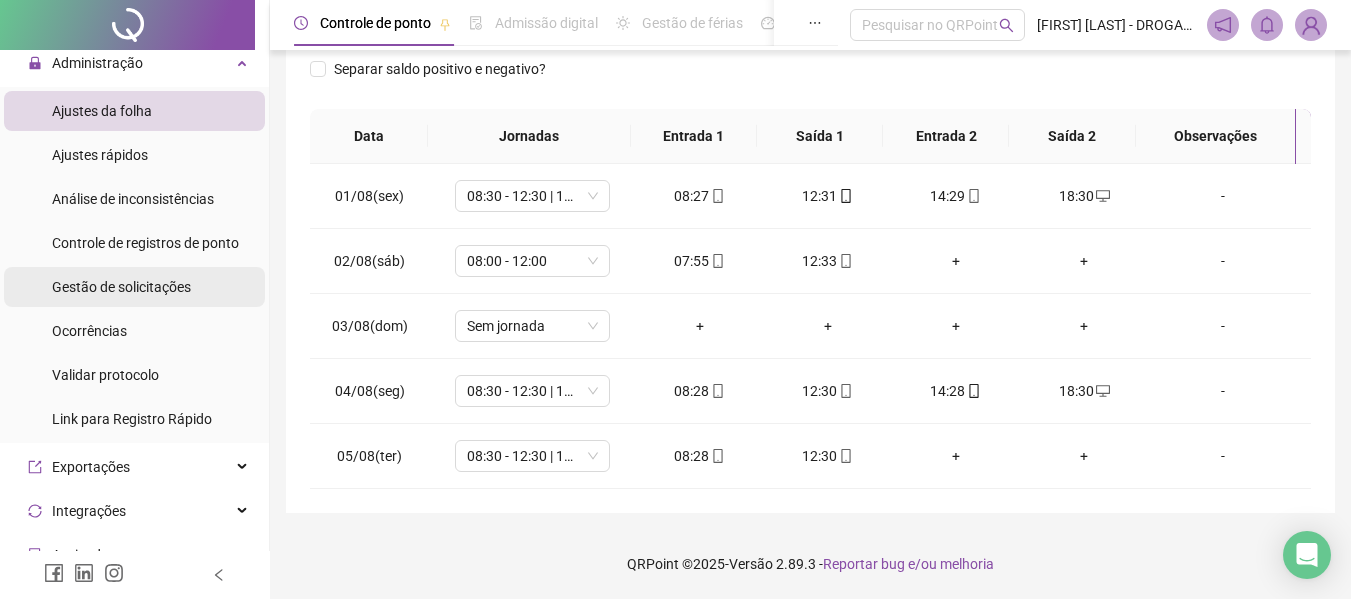 click on "Gestão de solicitações" at bounding box center [121, 287] 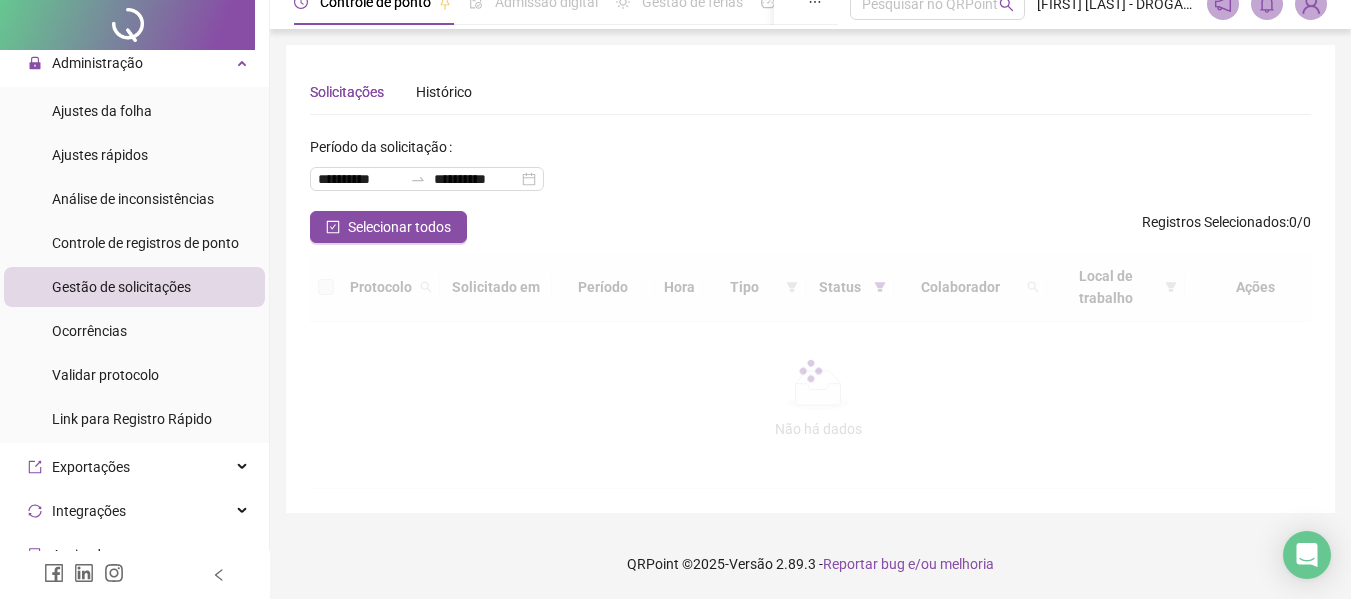 scroll, scrollTop: 0, scrollLeft: 0, axis: both 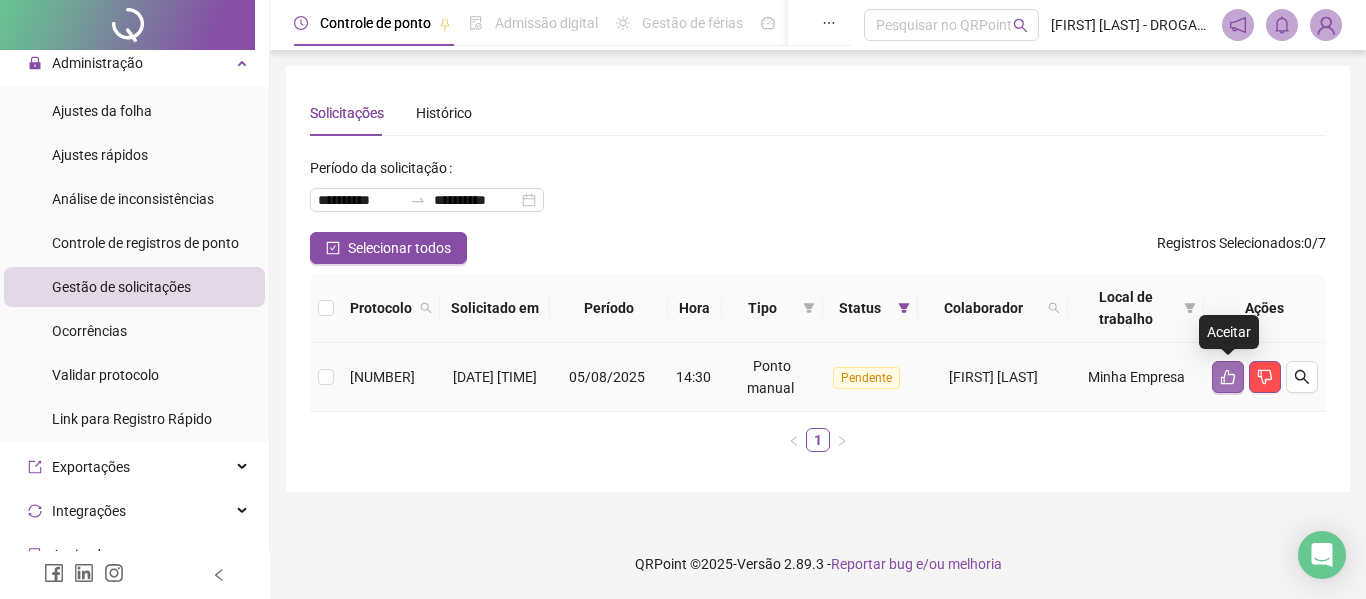 click 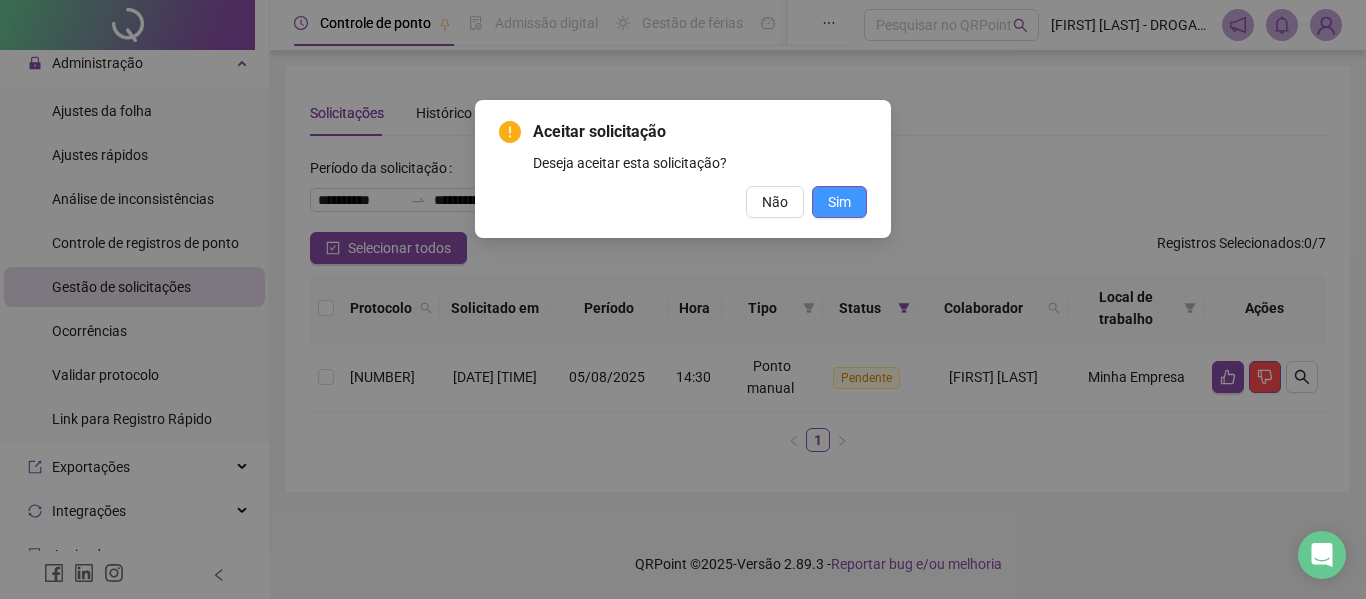 click on "Sim" at bounding box center [839, 202] 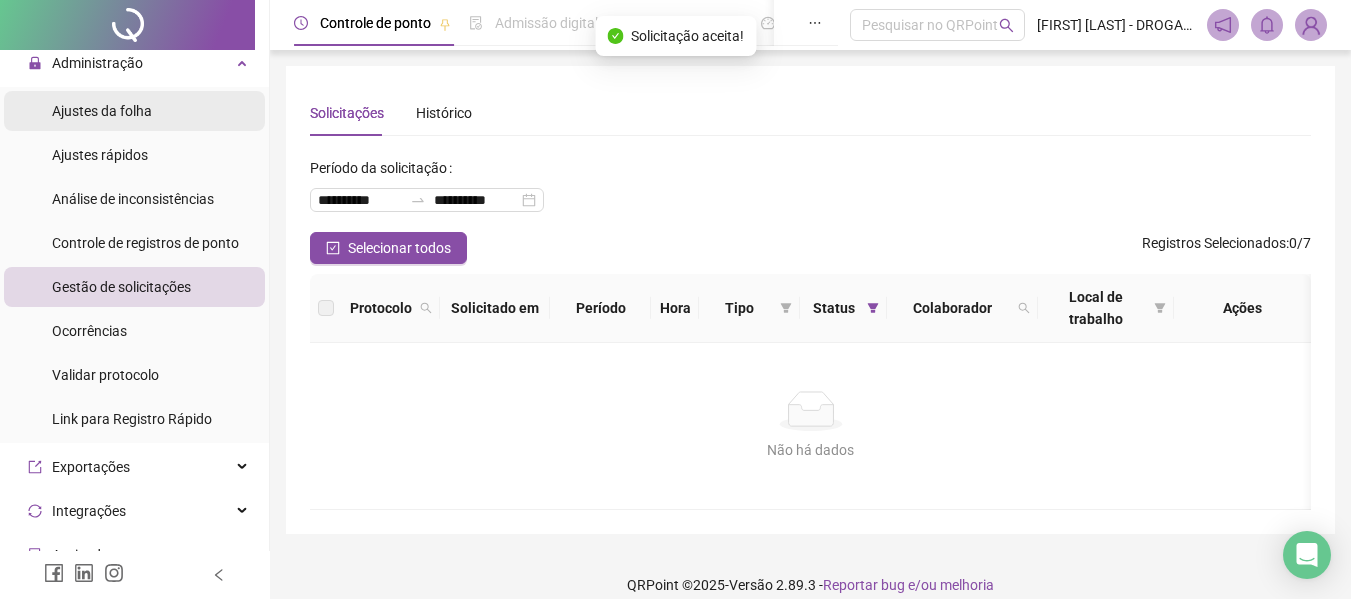 click on "Ajustes da folha" at bounding box center (102, 111) 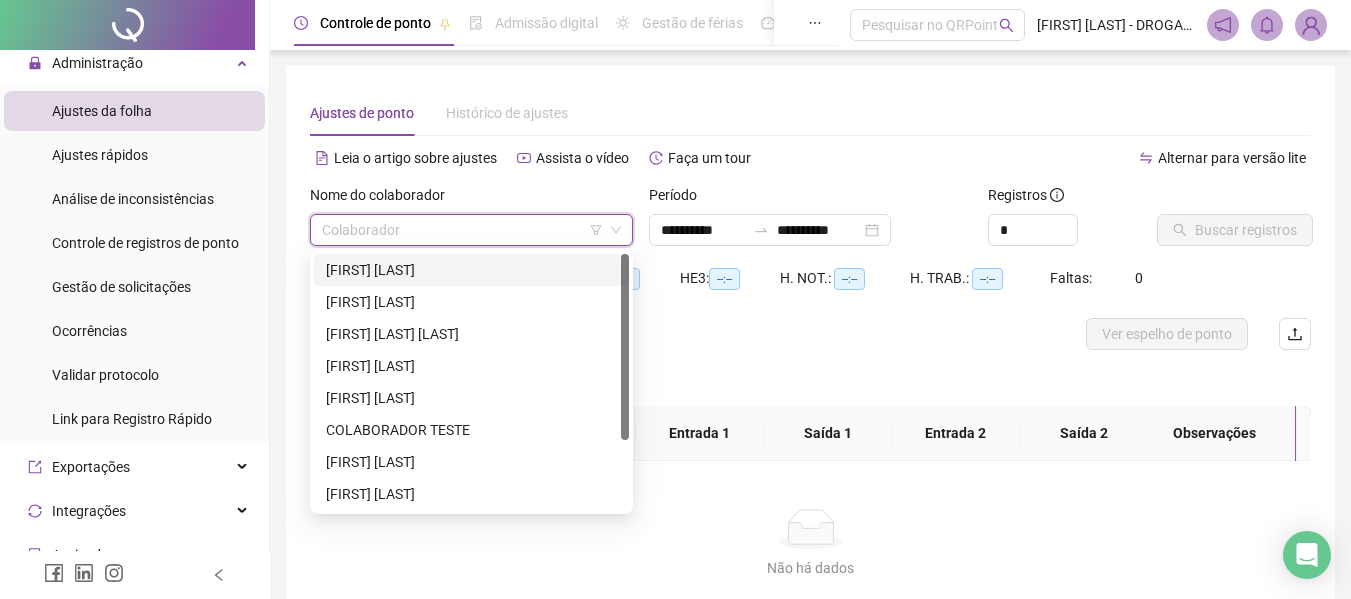 click at bounding box center [462, 230] 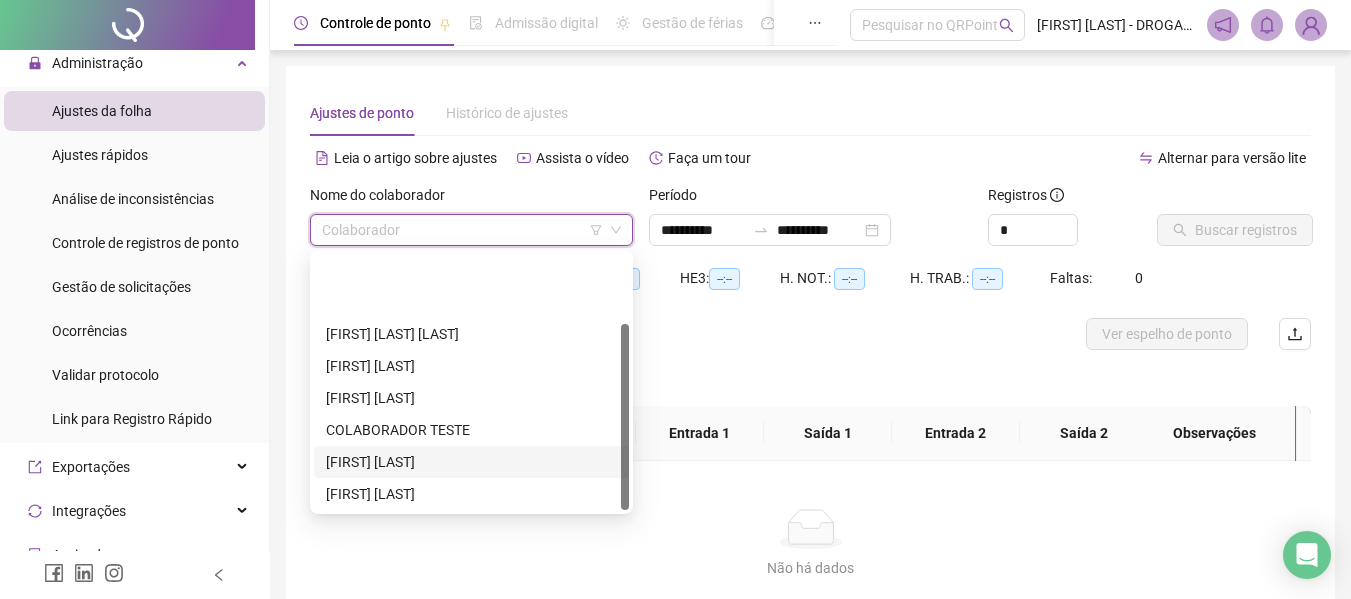 scroll, scrollTop: 96, scrollLeft: 0, axis: vertical 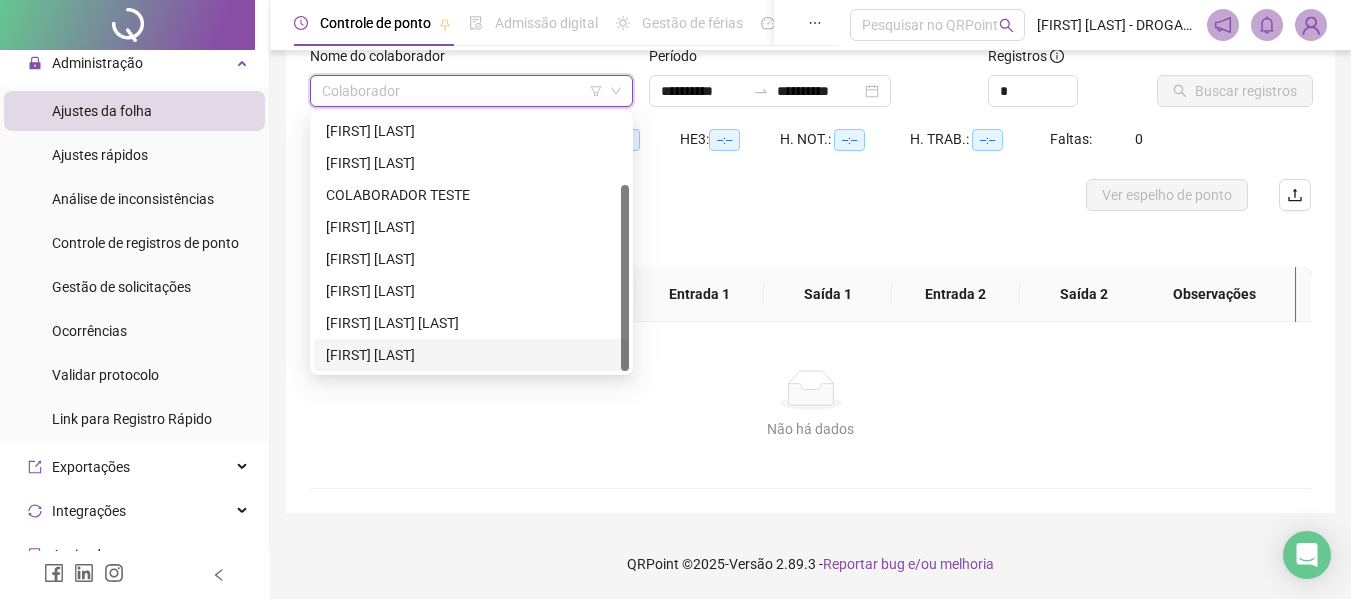 click on "[FIRST] [LAST]" at bounding box center (471, 355) 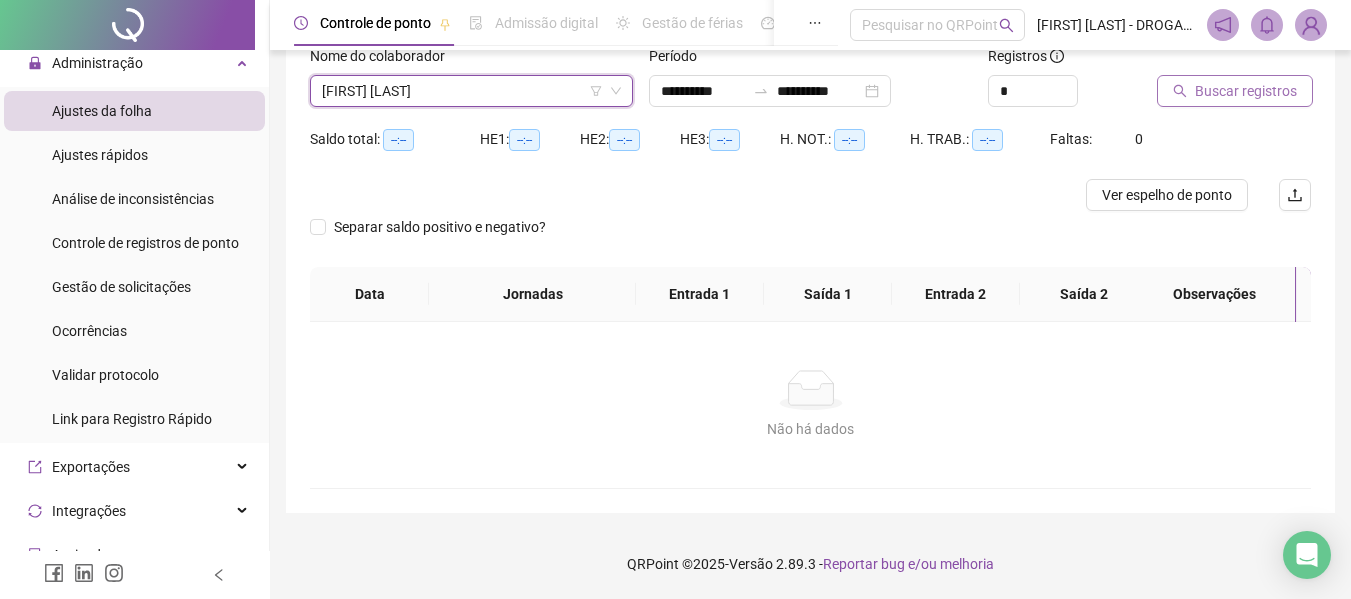 click on "Buscar registros" at bounding box center [1235, 91] 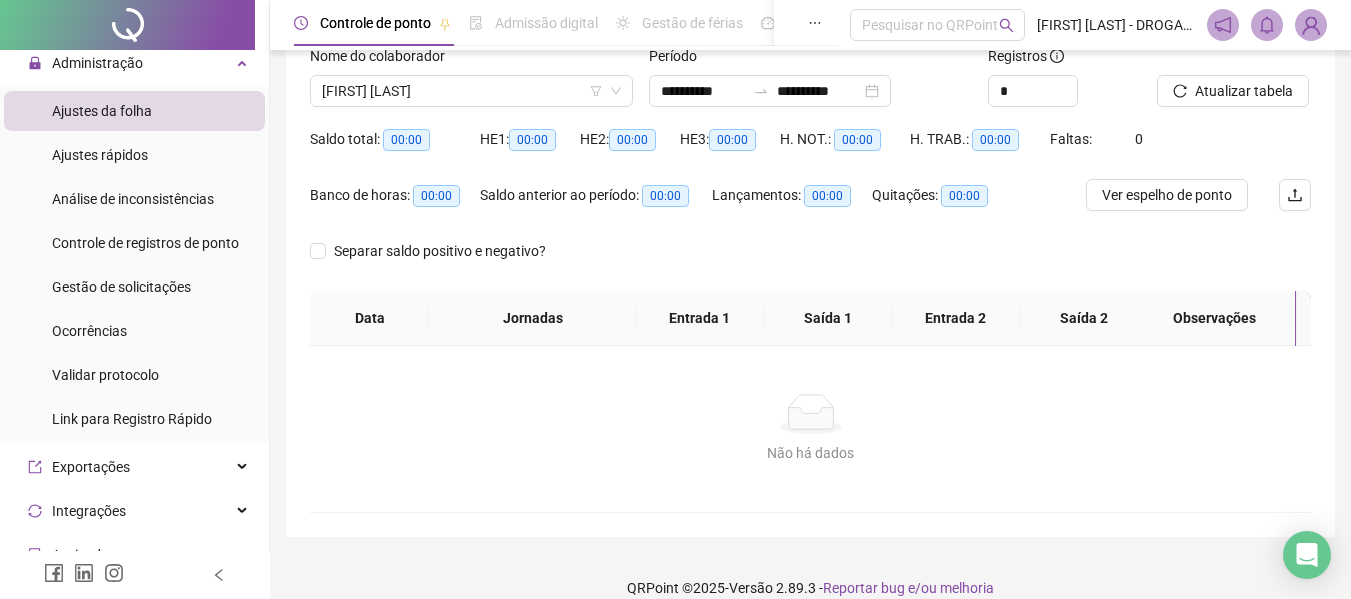 scroll, scrollTop: 39, scrollLeft: 0, axis: vertical 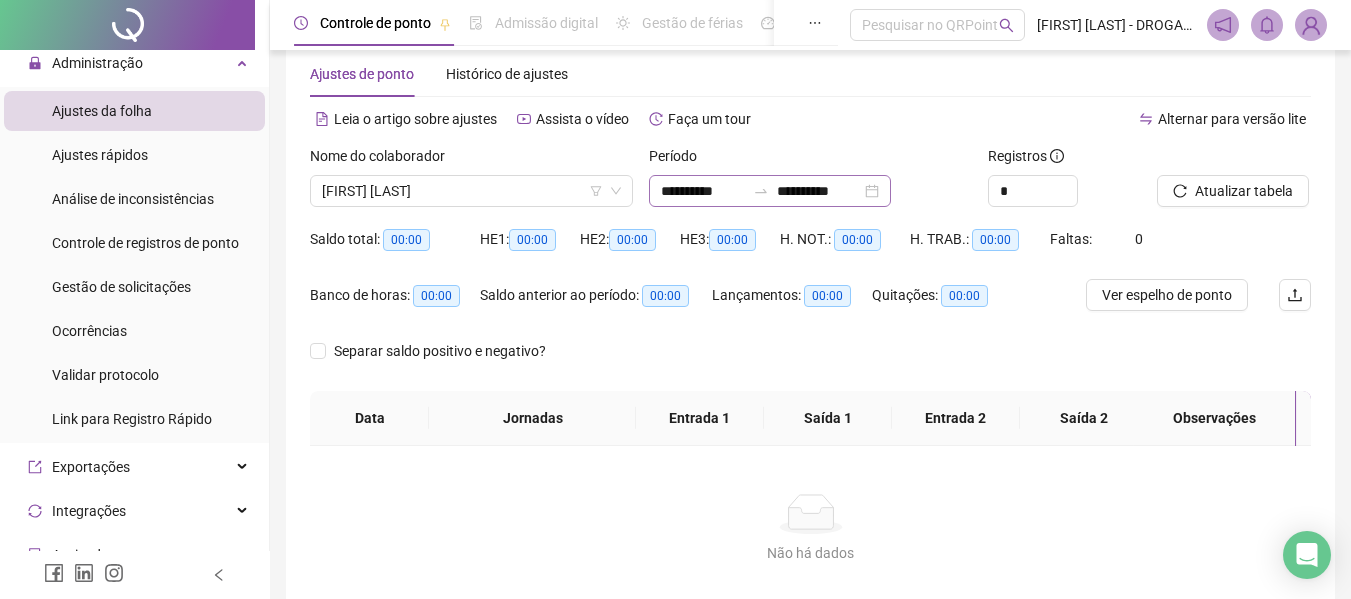 click on "**********" at bounding box center (770, 191) 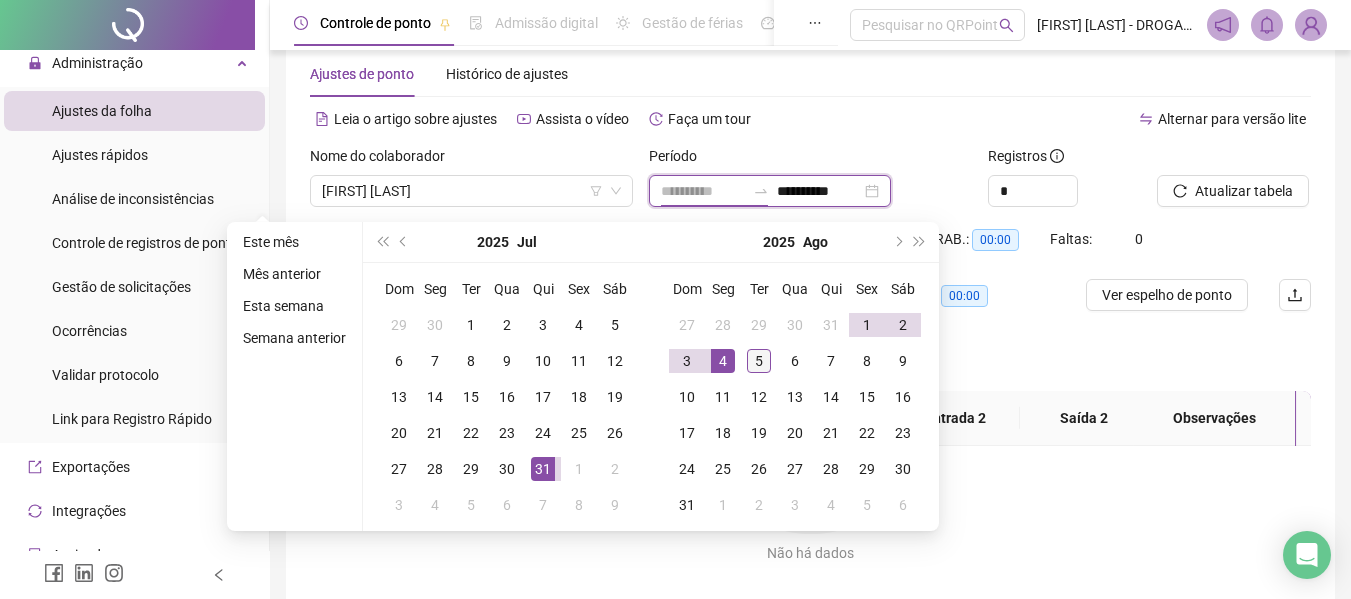 type on "**********" 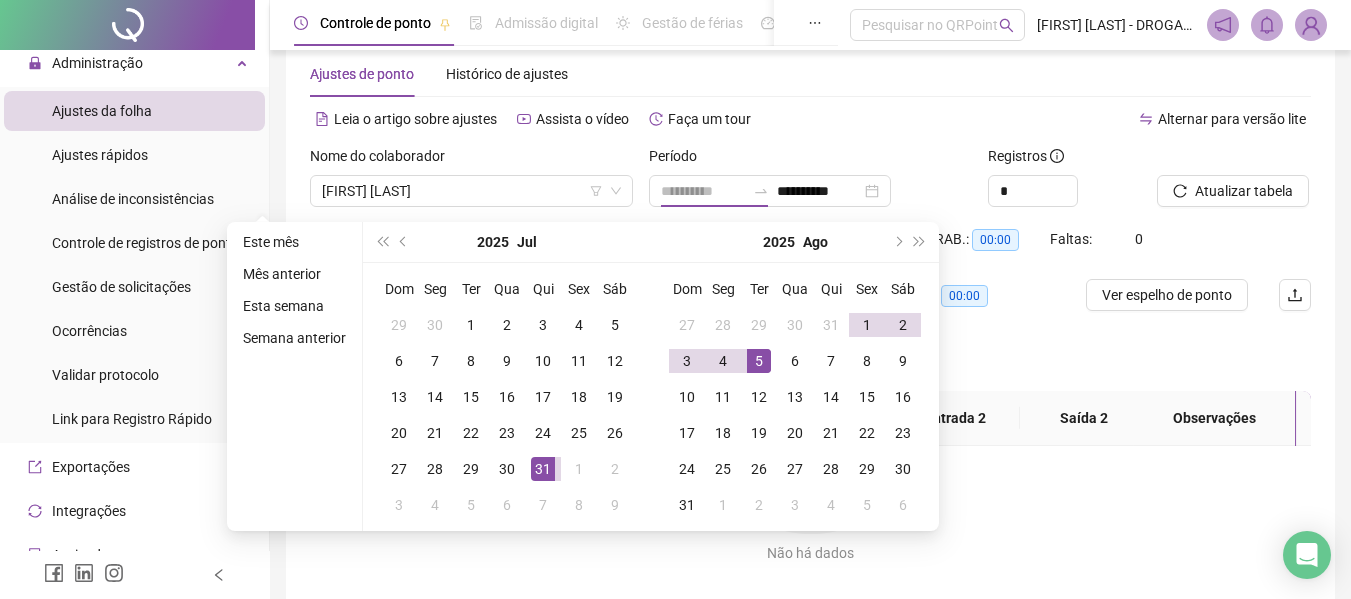 click on "5" at bounding box center [759, 361] 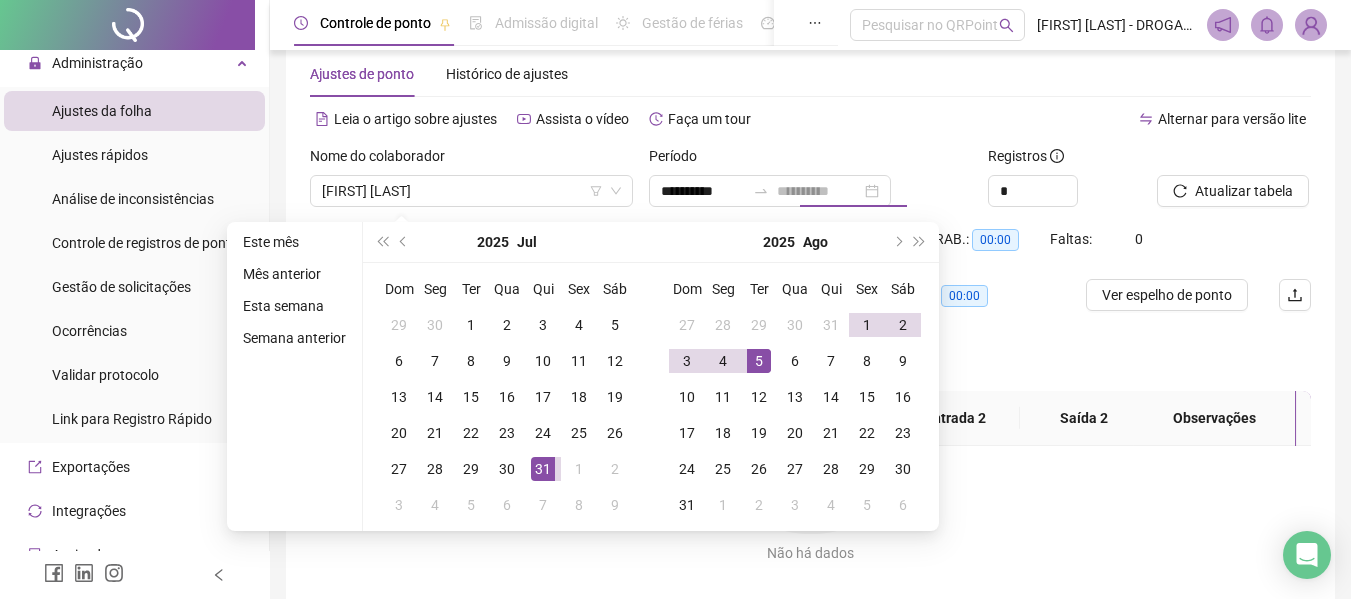 click on "5" at bounding box center [759, 361] 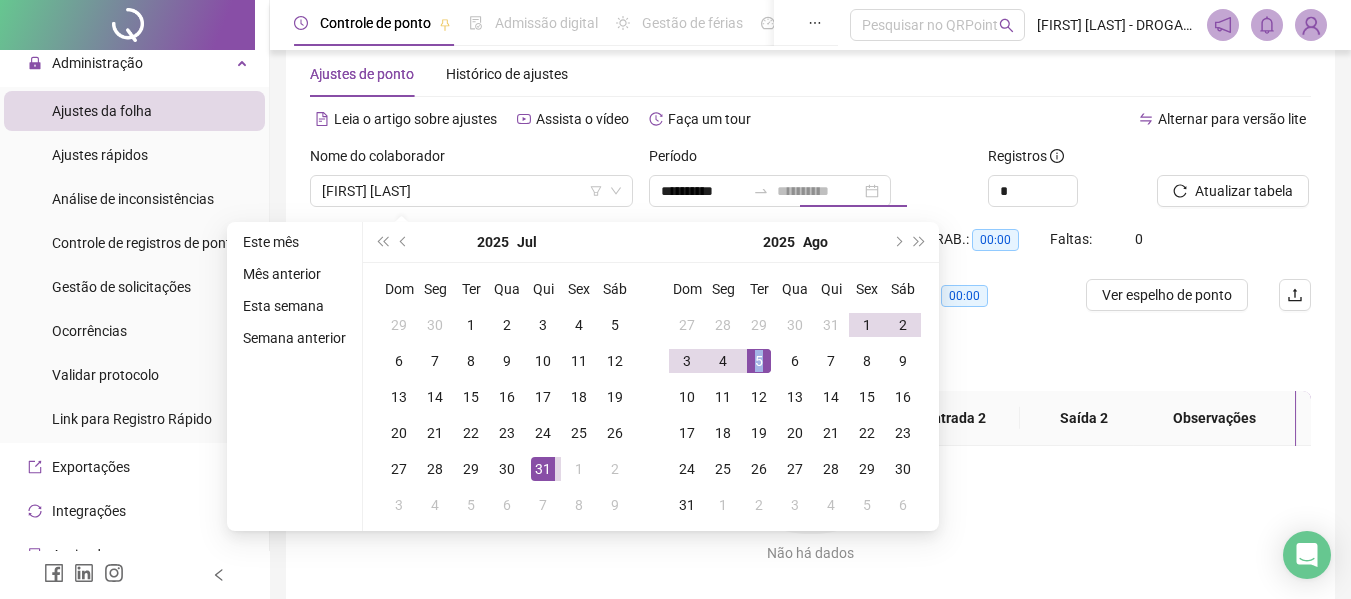 type on "**********" 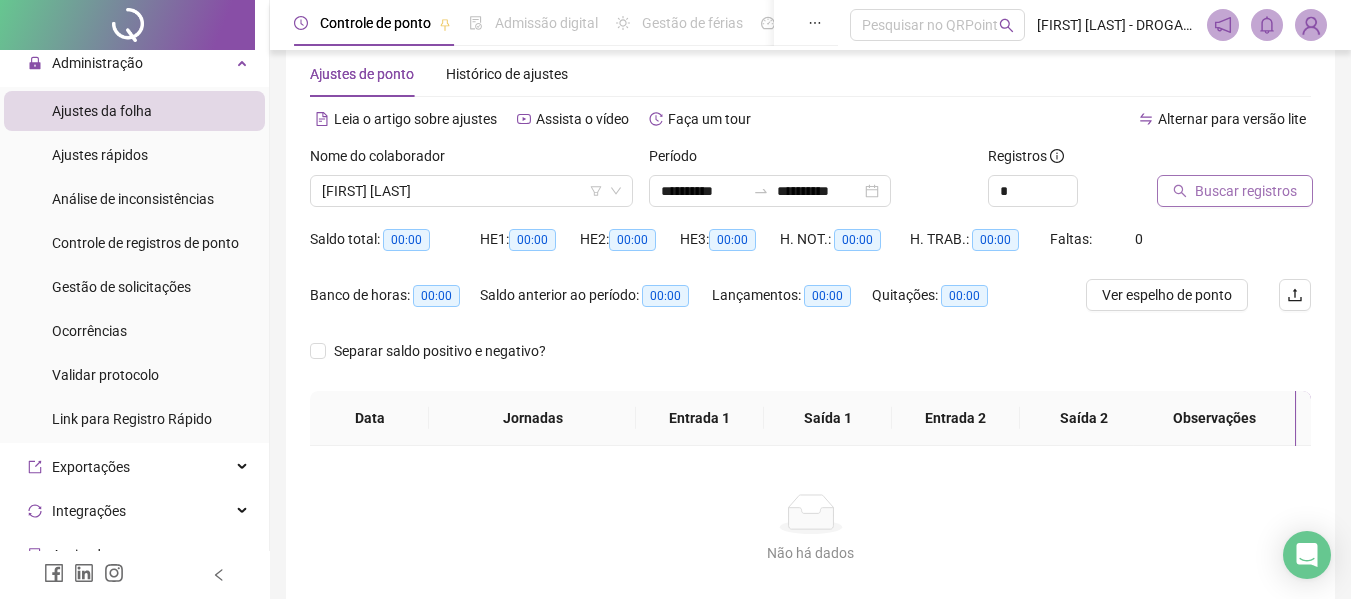 click on "Buscar registros" at bounding box center [1246, 191] 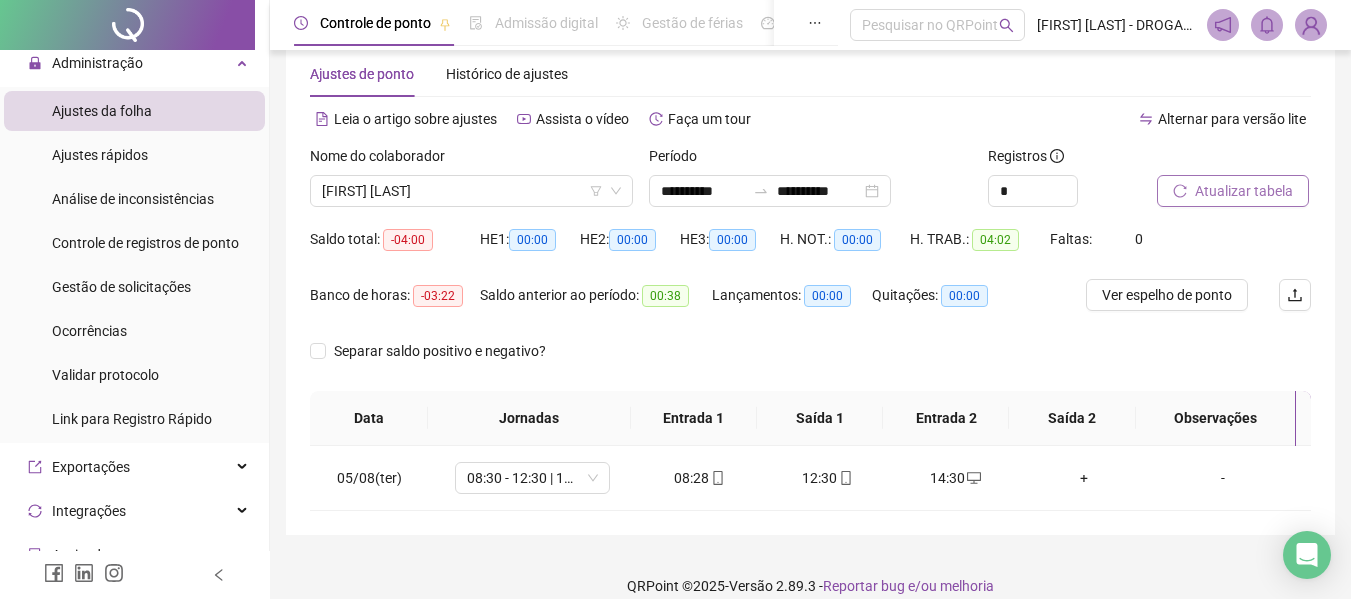 scroll, scrollTop: 61, scrollLeft: 0, axis: vertical 